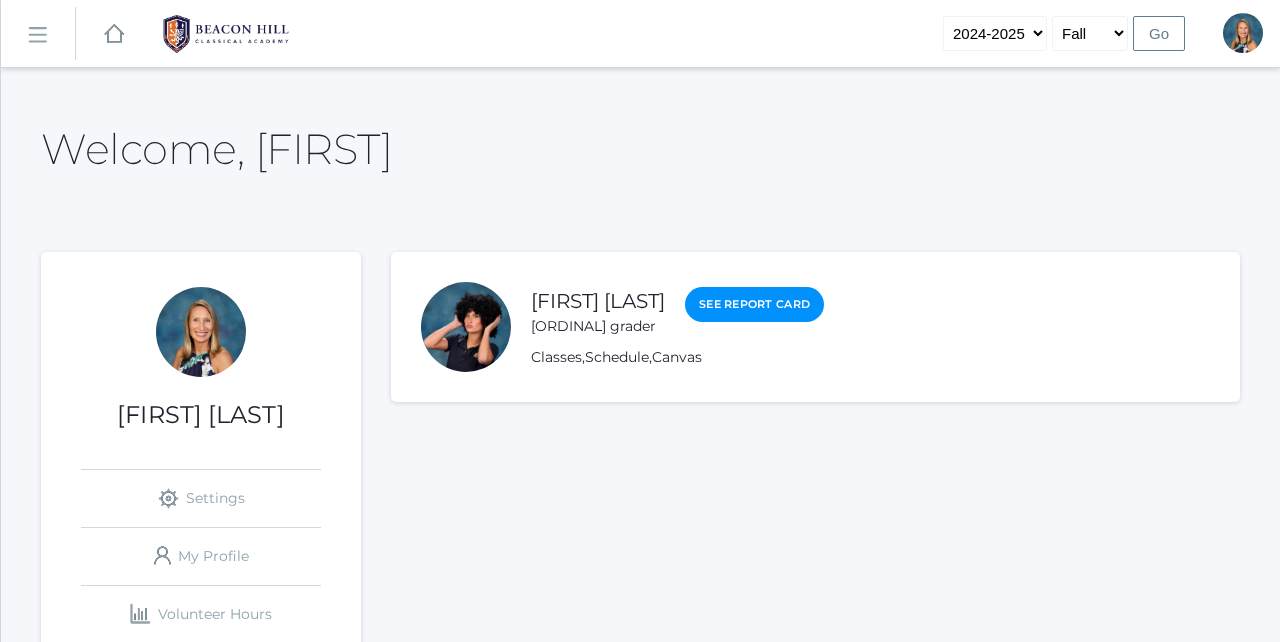 scroll, scrollTop: 0, scrollLeft: 0, axis: both 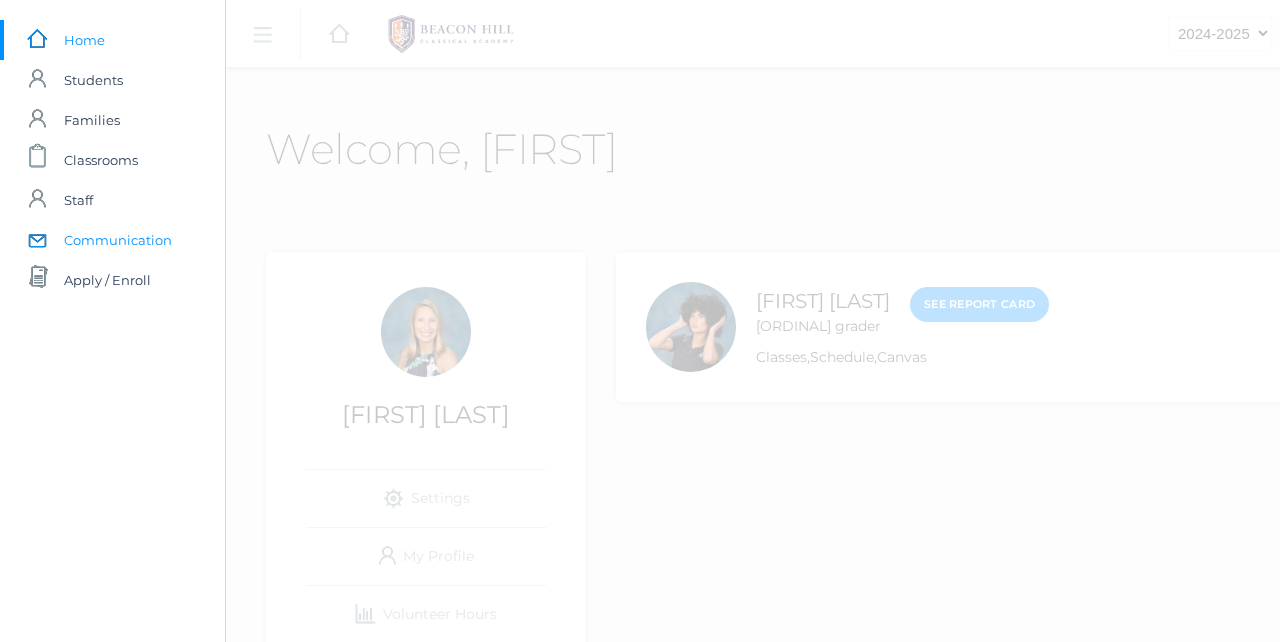 click on "Communication" at bounding box center (118, 240) 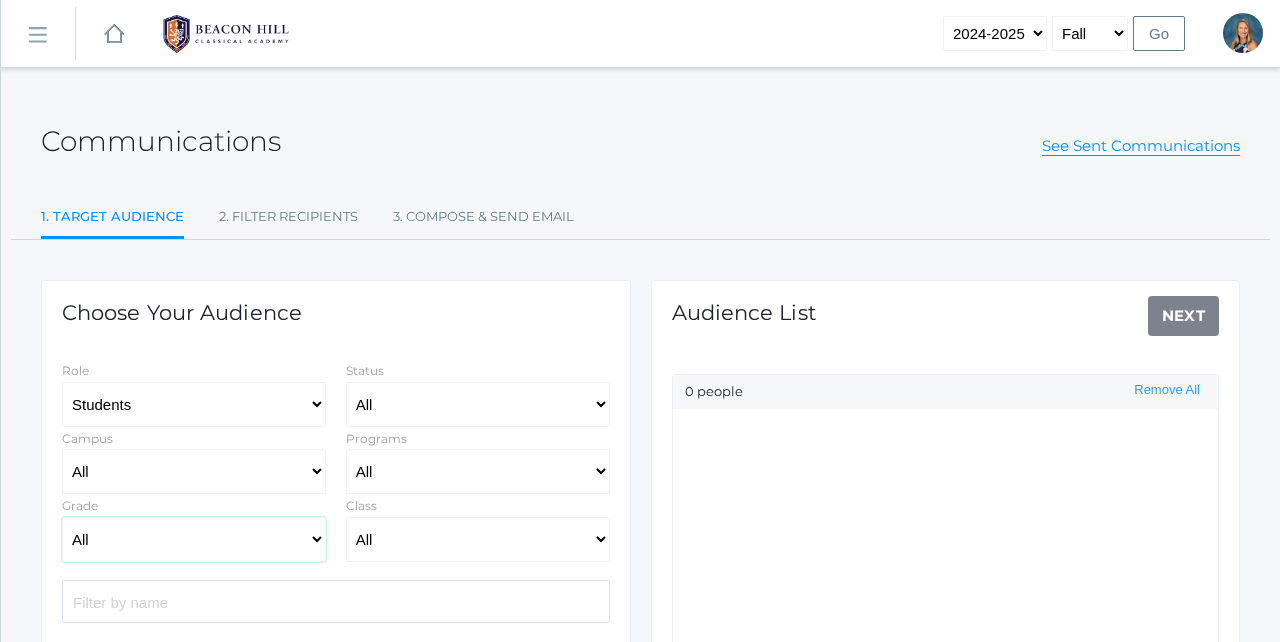 click on "All Grammar - Kindergarten - 1st Grade - 2nd Grade - 3rd Grade - 4th Grade - 5th Grade Logic - 6th Grade - 7th Grade - 8th Grade Rhetoric - 9th Grade - 10th Grade - 11th Grade - 12th Grade" 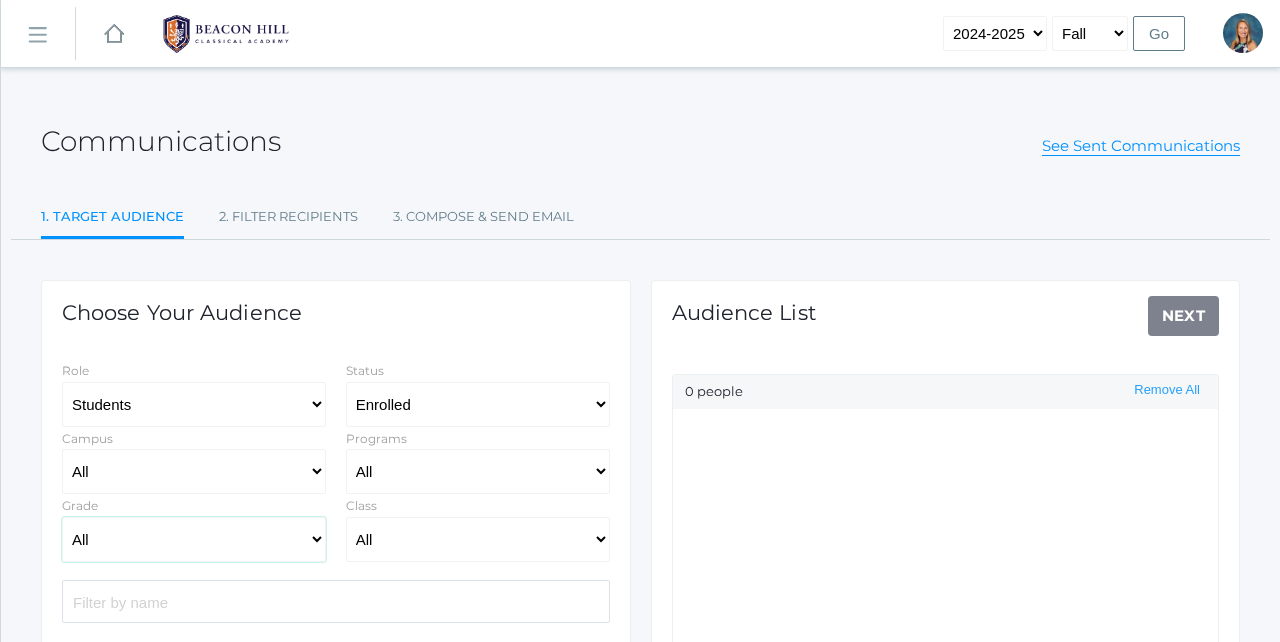 select on "2" 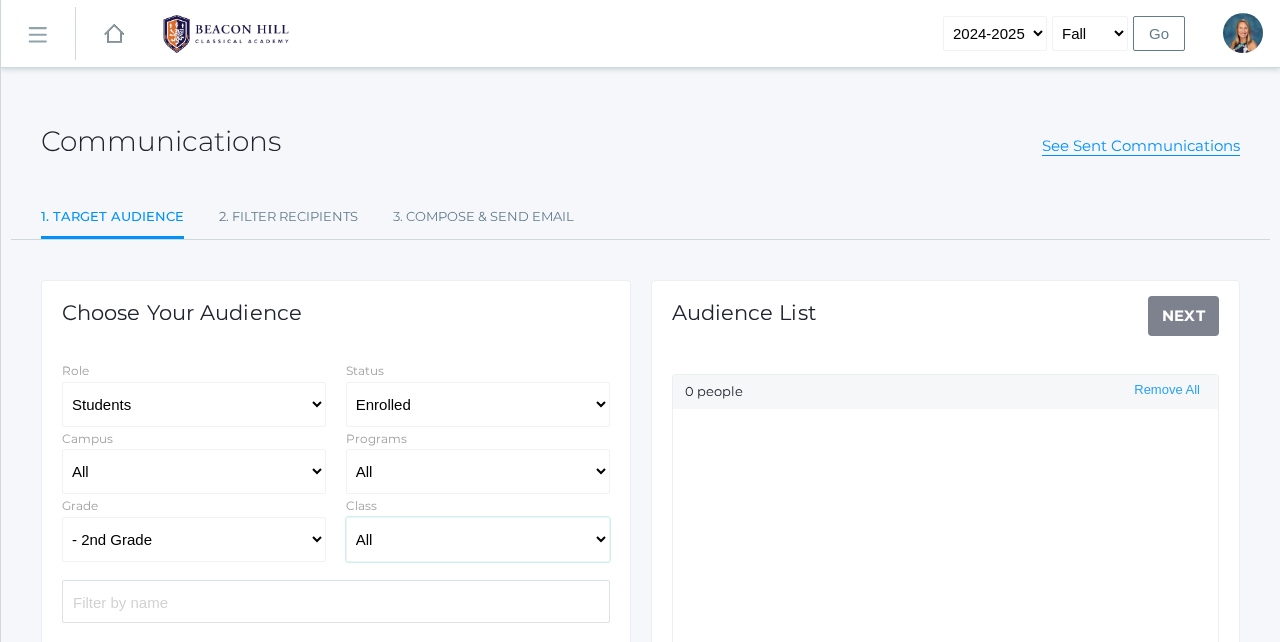 click on "All 01LA - First Grade [LAST] 01LA - First Grade [LAST] 02LA - Second Grade [LAST] 02LA - Second Grade [LAST] 03LA - Third Grade [LAST] 03LA - Third Grade [LAST] 04LA - Fourth Grade [LAST] 04LA - Fourth Grade [LAST] 05ART - Art 5 [LAST] 05ART - Art 5 [LAST] 05CITIZEN - Citizenship and Stewardship 5 [LAST] 05CITIZEN - Citizenship and Stewardship 5 [LAST] 05LA - Language Arts 5 [LAST] 05LA - Language Arts 5 [LAST] 05LATIN - Latin 5 [LAST] 05LATIN - Latin 5 [LAST] 05MATH - Mathematics 5 [LAST] 05MATH - Mathematics 5 [LAST] 05SCI - Science 5 [LAST] 05SCI - Science 5 [LAST] 05SOCS - Social Studies 5 [LAST] 05SOCS - Social Studies 5 [LAST] 06ART - Art 6 06DISC - Discipleship 6 [GENDER] 06DISC - Discipleship 6 [GENDER] 06FT - 06 Full Time Music 06FT - 6th Full Time Academic Lab 06FT - 6th Full Time Comp/Lit 06FT - 6th Full Time History 6 06FT - 6TH Full Time History Tuesday 06FT - 6th Full Time Latin 6 06FT - 6TH Full Time Lit/Comp Tuesday 06FT - 6th Full Time Math 6 06FT - 6th Full Time P.E. 06LATIN - Latin 6" 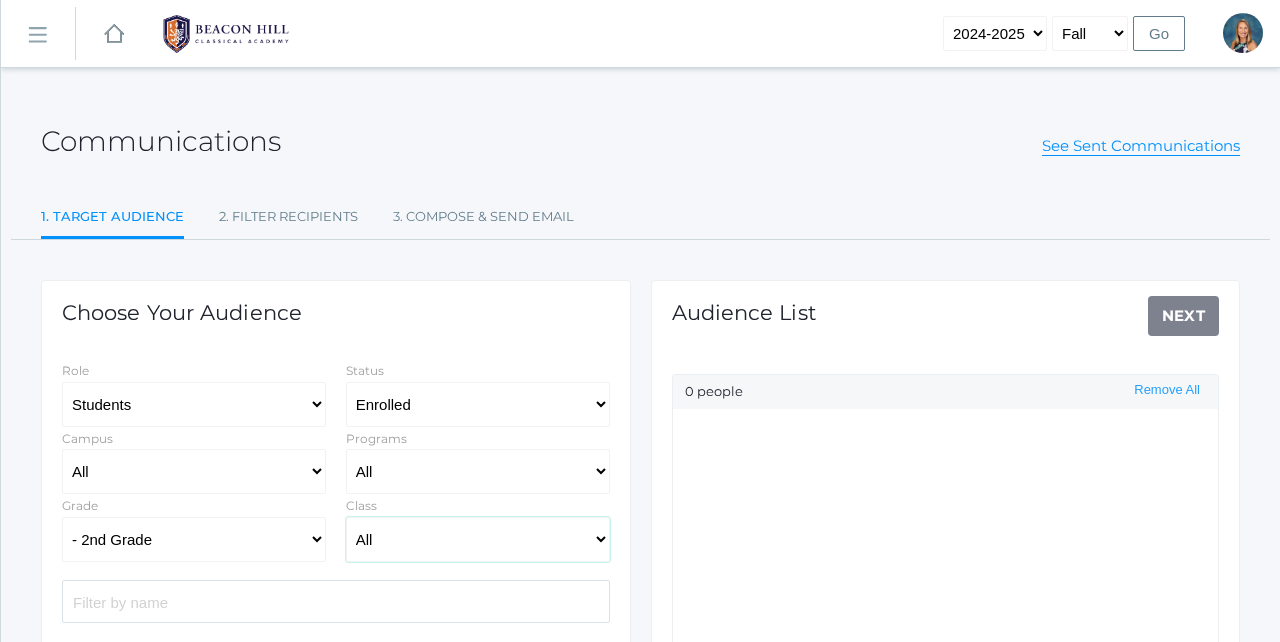 select on "[NUMBER]" 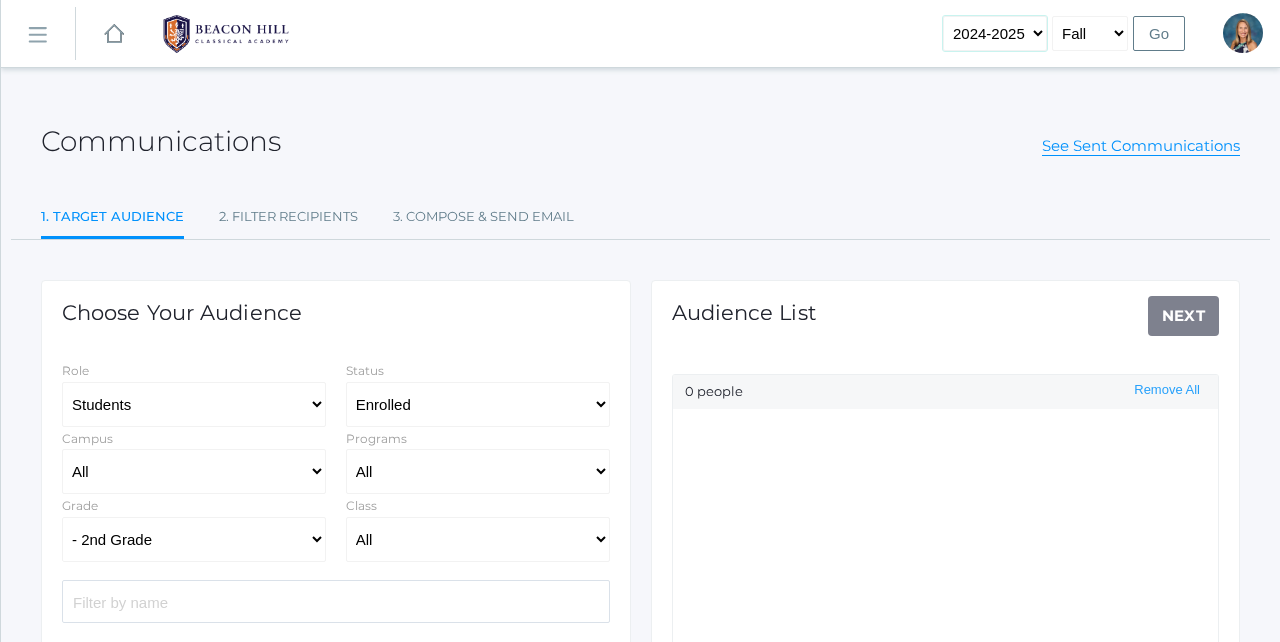 click on "[YEAR]" at bounding box center [995, 33] 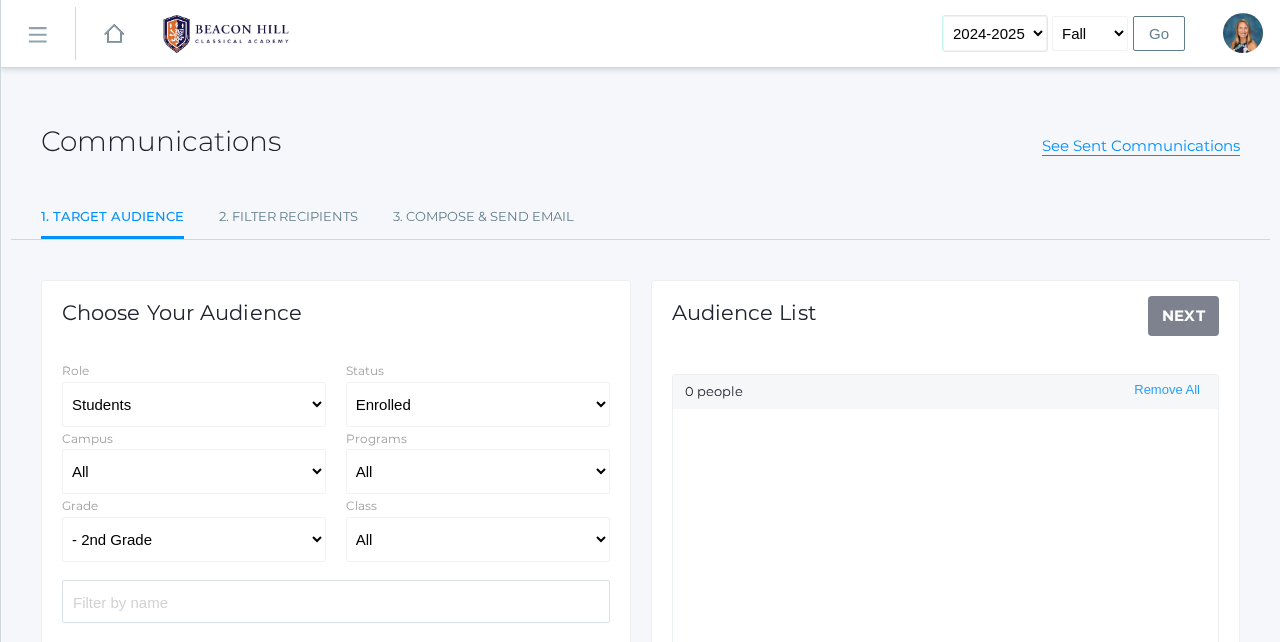 select on "2025-2026" 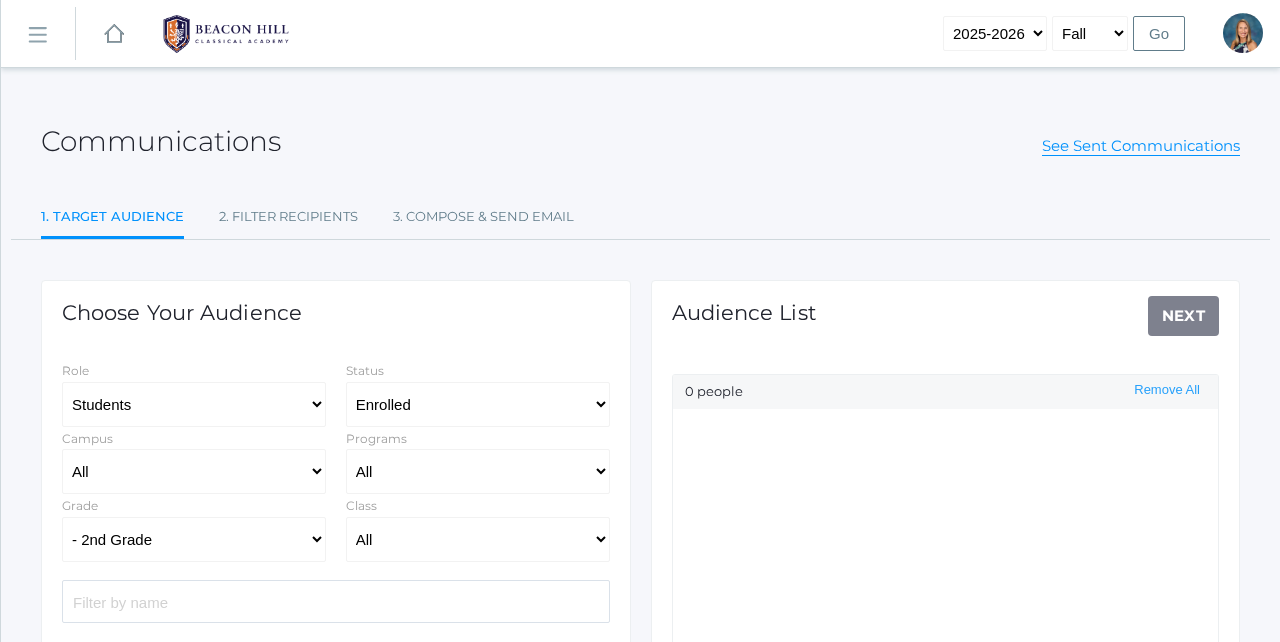 click on "Go" at bounding box center [1159, 33] 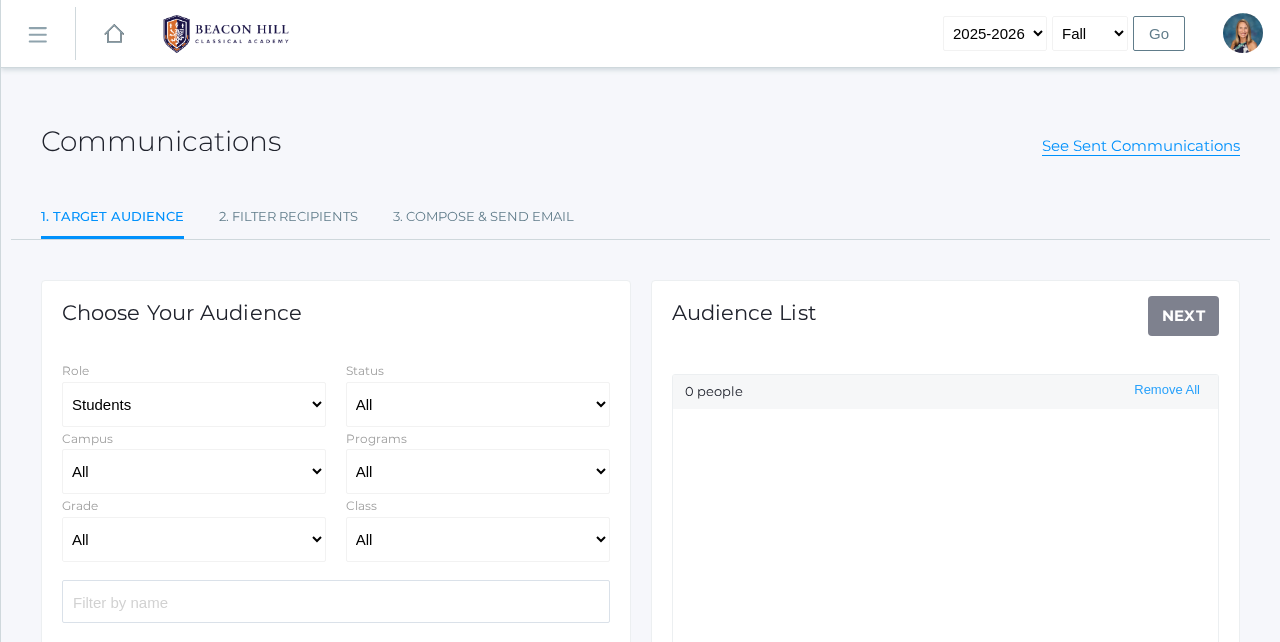 scroll, scrollTop: 0, scrollLeft: 0, axis: both 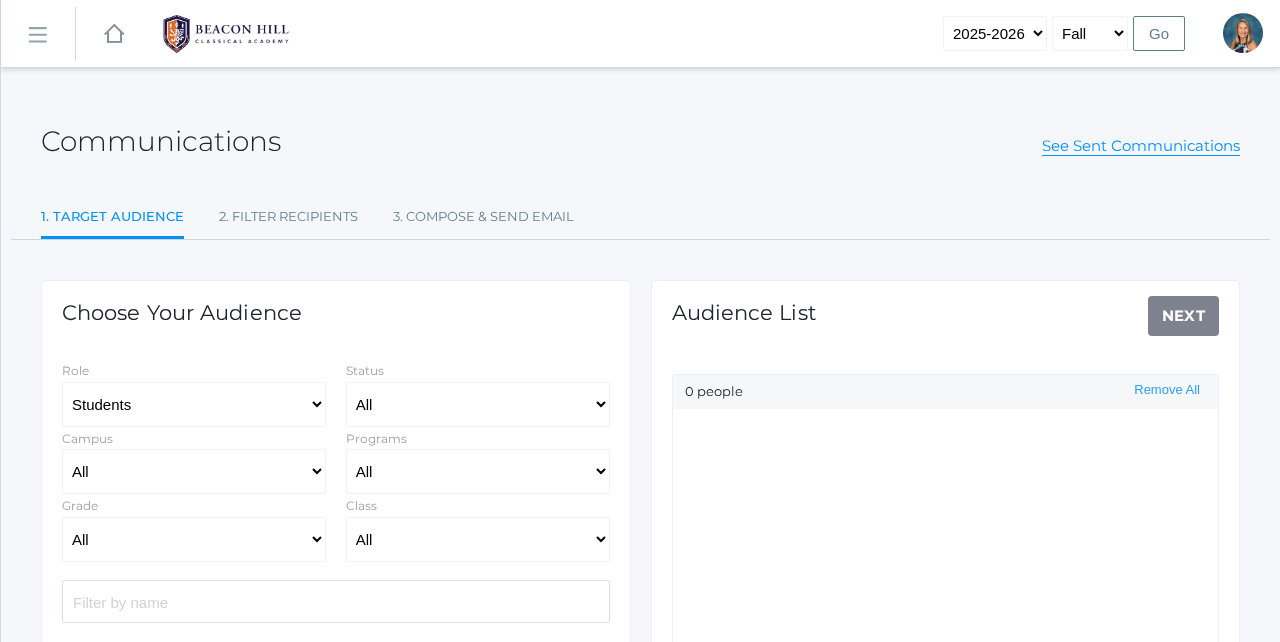select on "Enrolled" 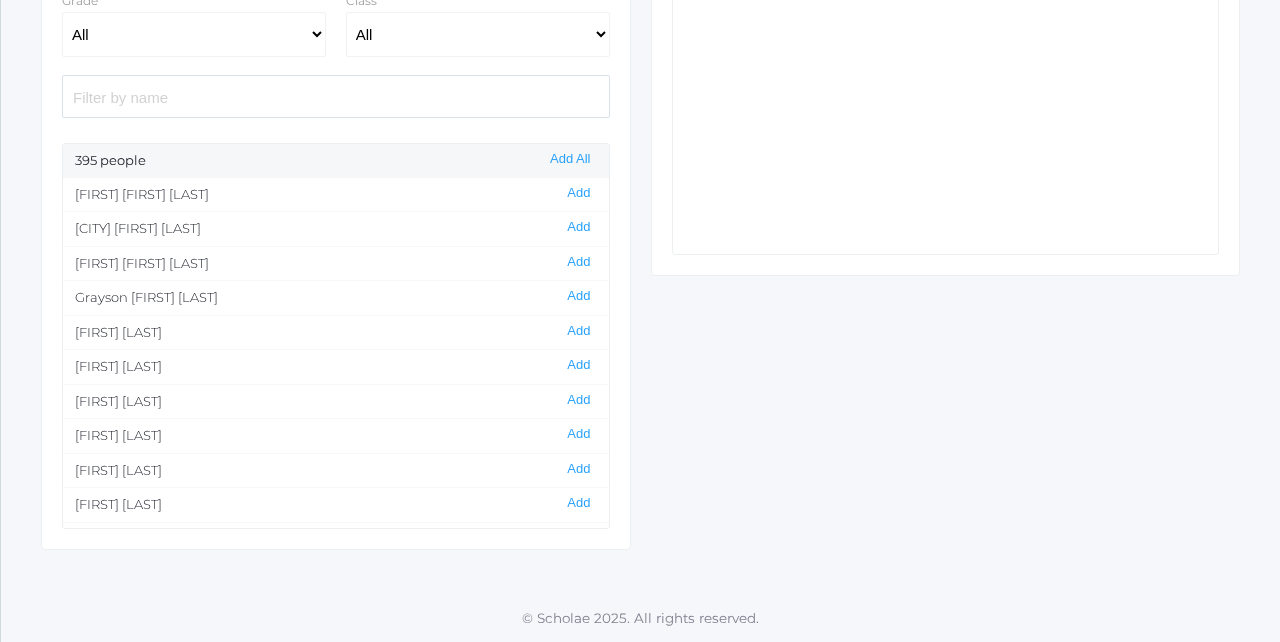 scroll, scrollTop: 505, scrollLeft: 0, axis: vertical 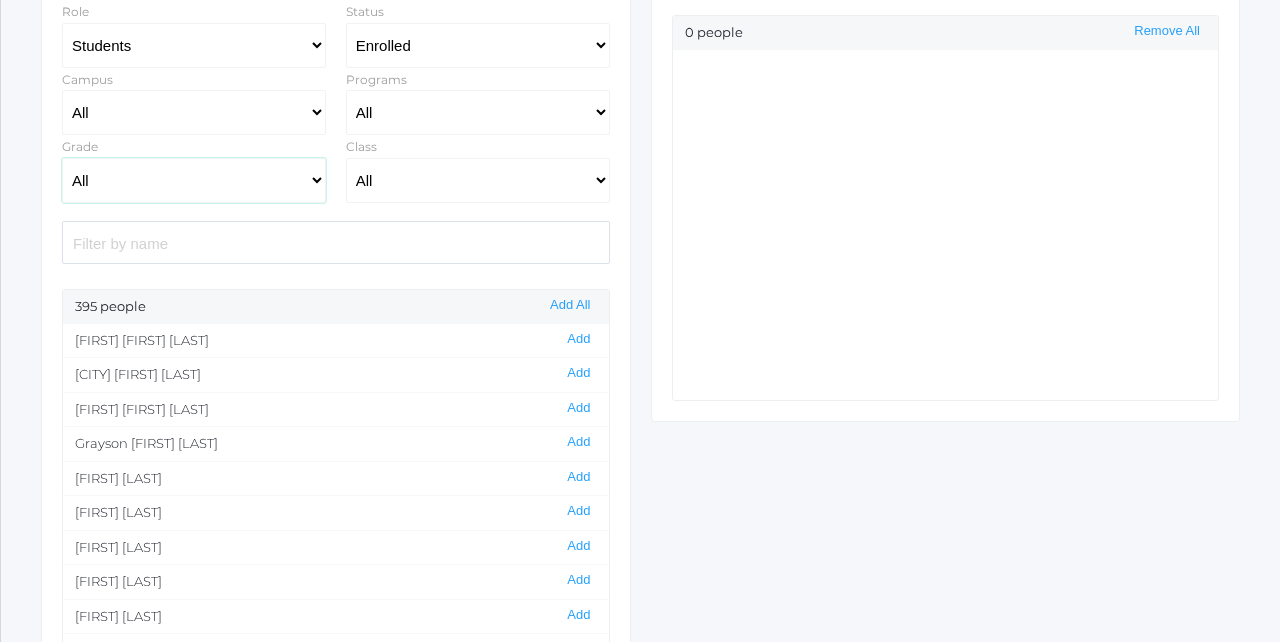 click on "All Grammar - Kindergarten - 1st Grade - 2nd Grade - 3rd Grade - 4th Grade - 5th Grade Logic - 6th Grade - 7th Grade - 8th Grade Rhetoric - 9th Grade - 10th Grade - 11th Grade - 12th Grade" 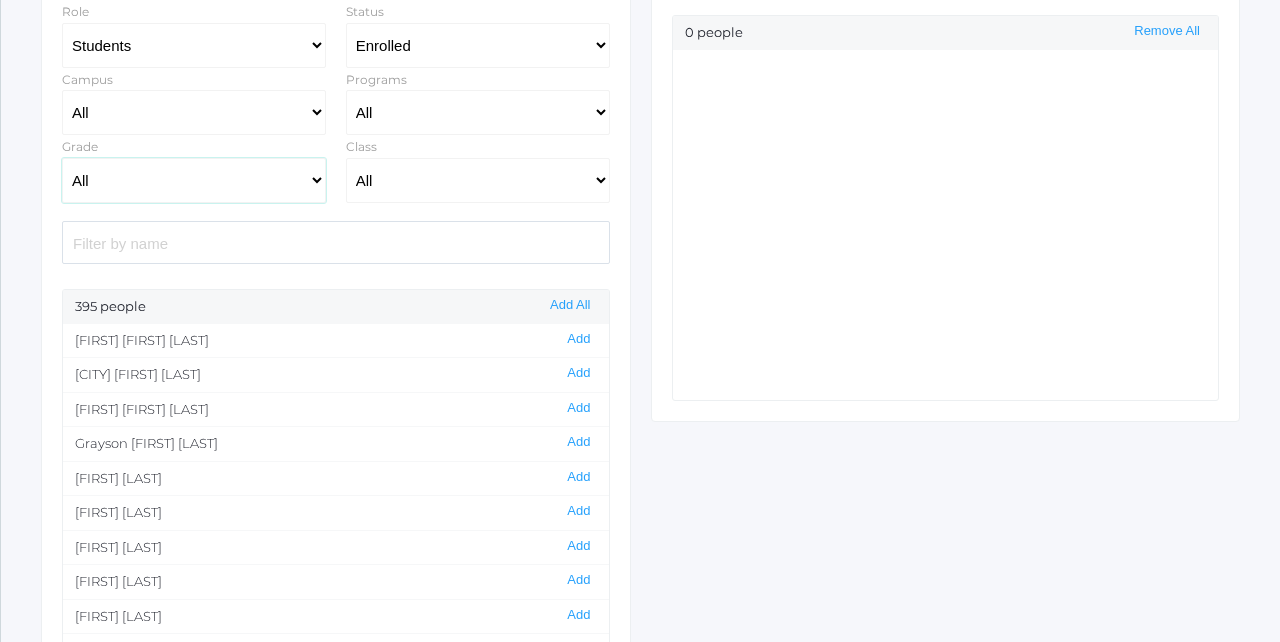 select on "2" 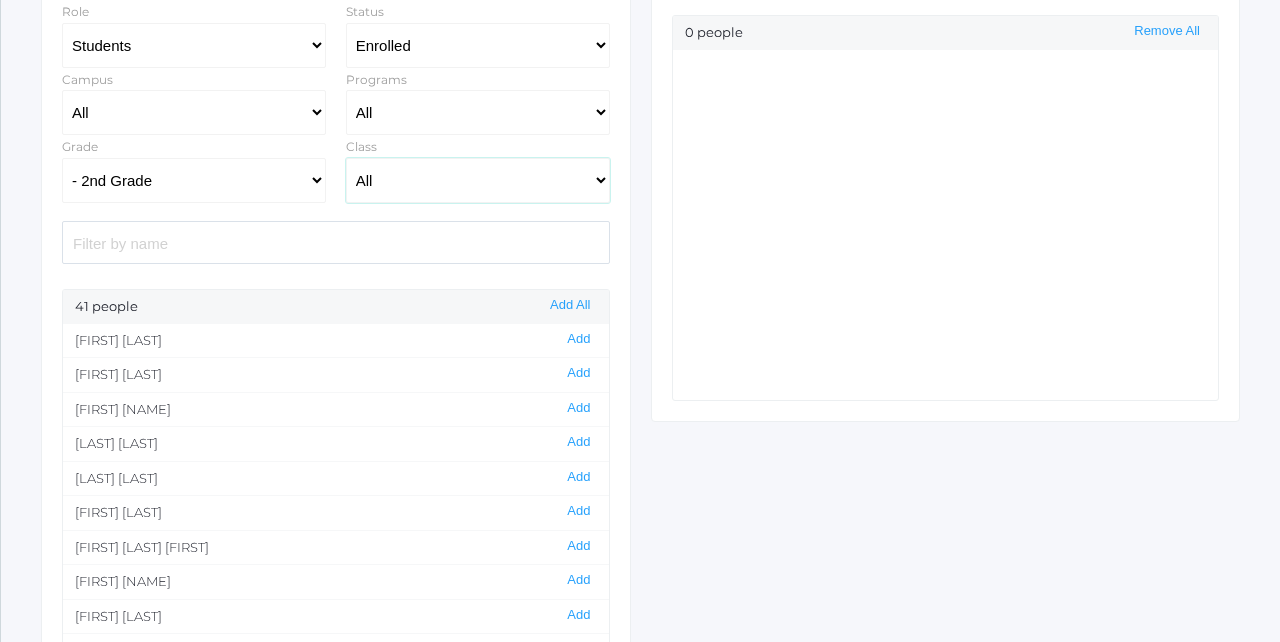 click on "All 01LA - First Grade Barber 01LA - First Grade Watson 02LA - Second Grade Balli 02LA - Second Grade Nicholls 03LA - Third Grade Deutsch 03LA - Third Grade Webster 04LA - Fourth Grade Bradley 04LA - Fourth Grade Chaffin 05ART - Art 5 Bence 05ART - Art 5 Salazar 05CITIZEN - Citizenship and Stewardship 5 Bence 05CITIZEN - Citizenship and Stewardship 5 Salazar 05LA - Language Arts 5 Bence 05LA - Language Arts 5 Salazar 05LATIN - Latin 5 Bence 05LATIN - Latin 5 Salazar 05MATH - Mathematics 5 Bence 05MATH - Mathematics 5 Salazar 05SCI - Science 5 Bence 05SCI - Science 5 Salazar 05SOCS - Social Studies 5 Bence 05SOCS - Social Studies 5 Salazar 06ART - Art 6 06DISC - Discipleship 6 Boys 06DISC - Discipleship 6 Girls 06FT - 06 Full Time Music 06FT - 6th Full Time Academic Lab 06FT - 6th Full Time Comp/Lit 06FT - 6th Full Time History 6 06FT - 6TH Full Time History Tuesday 06FT - 6th Full Time Latin 6 06FT - 6TH Full Time Lit/Comp Tuesday 06FT - 6th Full Time Math 6 06FT - 6th Full Time P.E. 06LATIN - Latin 6" 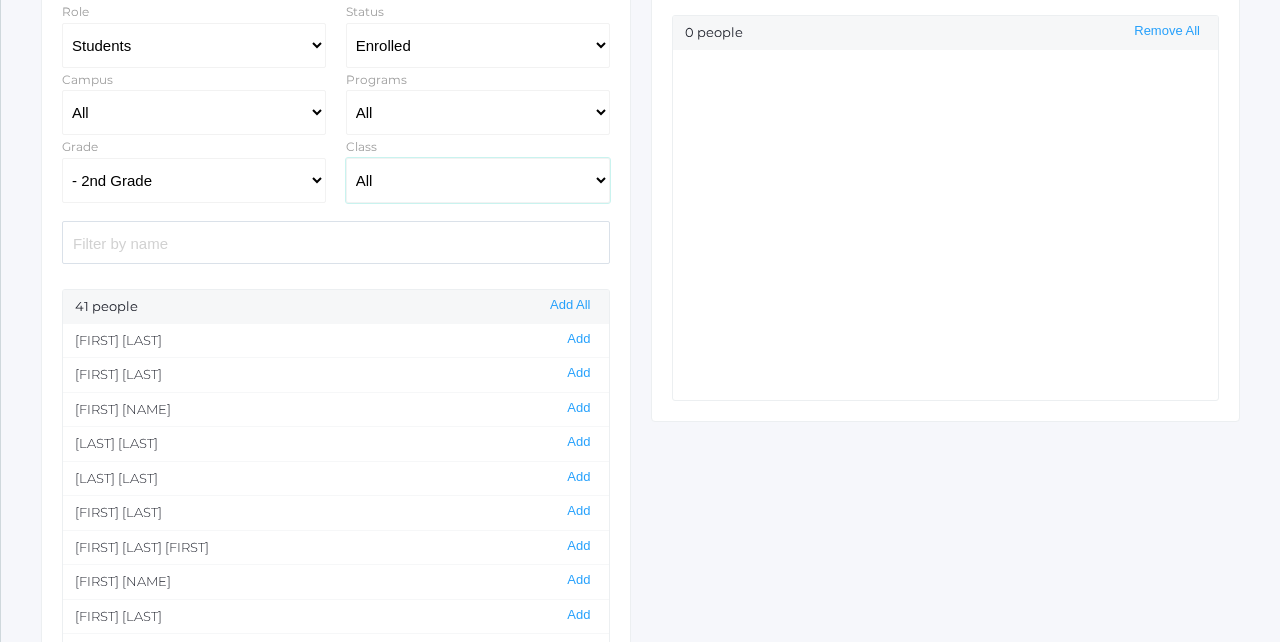 select on "1970" 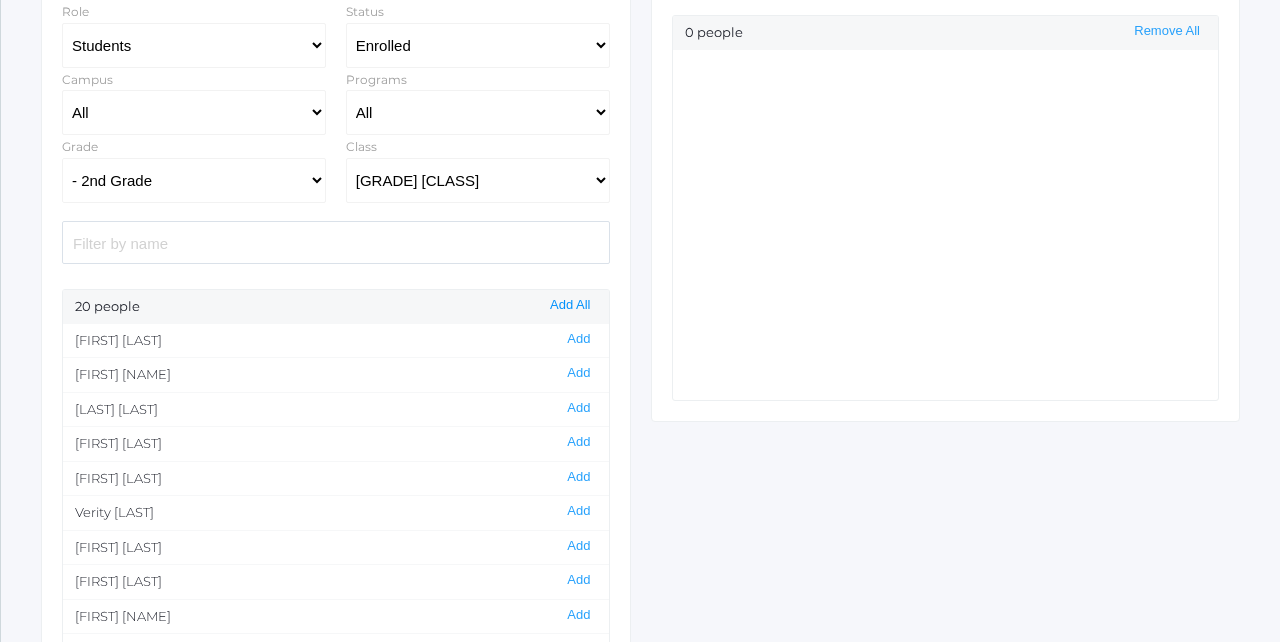 click on "Add All" 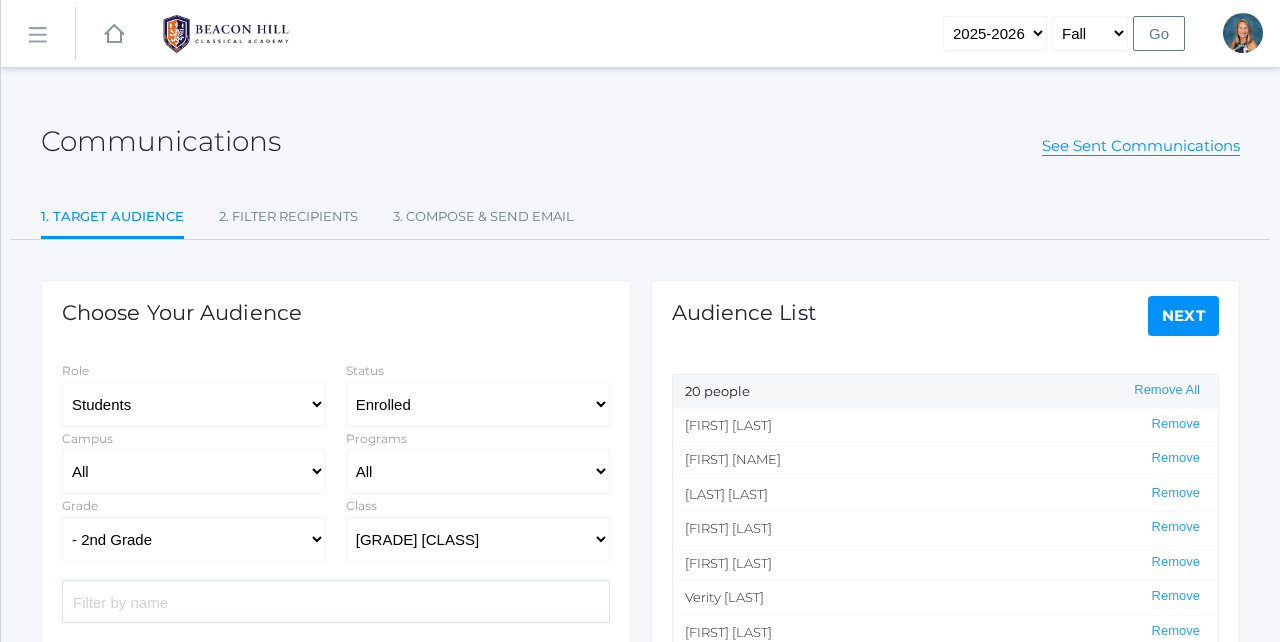 scroll, scrollTop: 0, scrollLeft: 0, axis: both 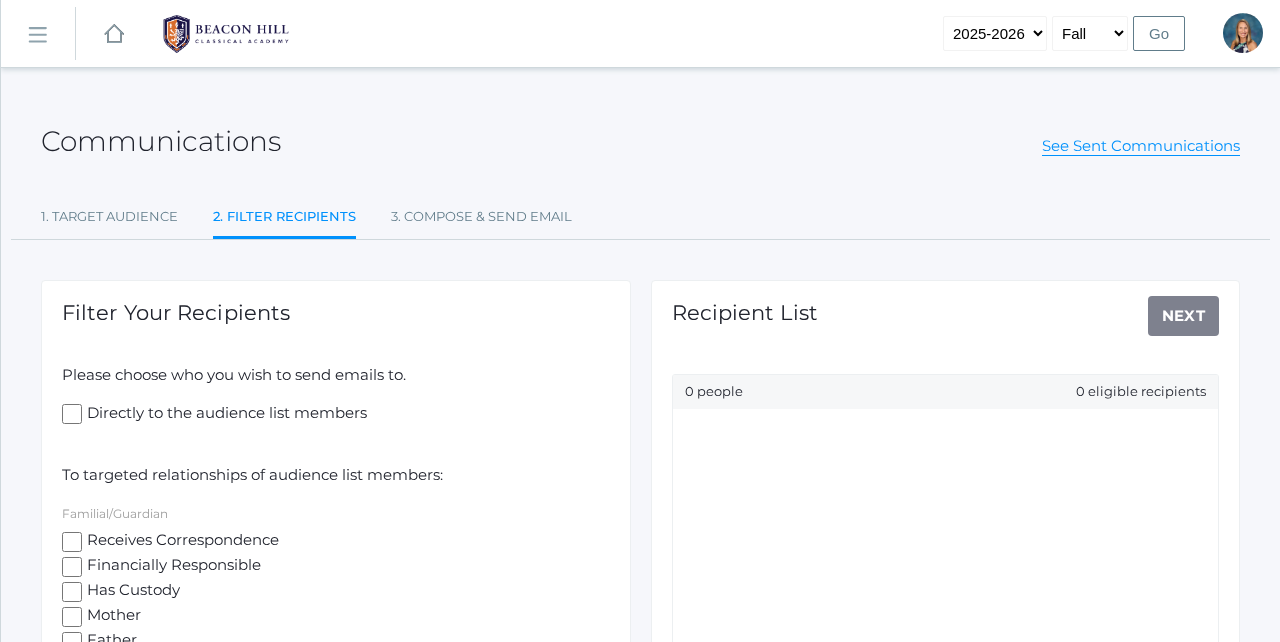 click on "Receives Correspondence" 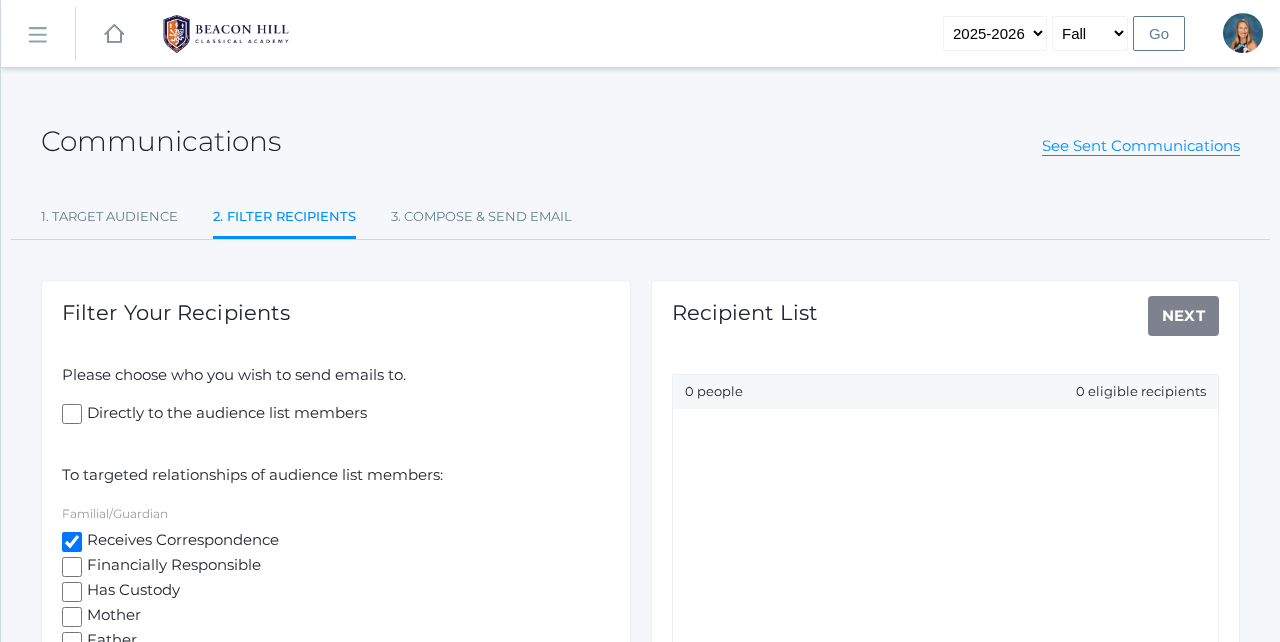 checkbox on "true" 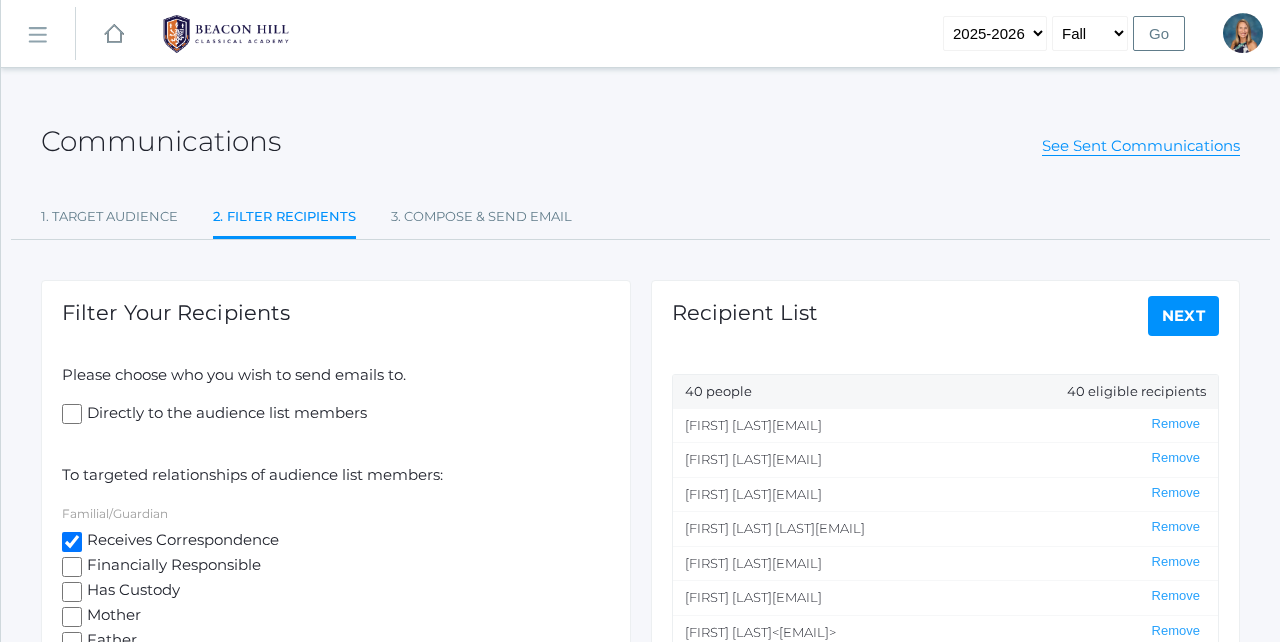 click on "Next" 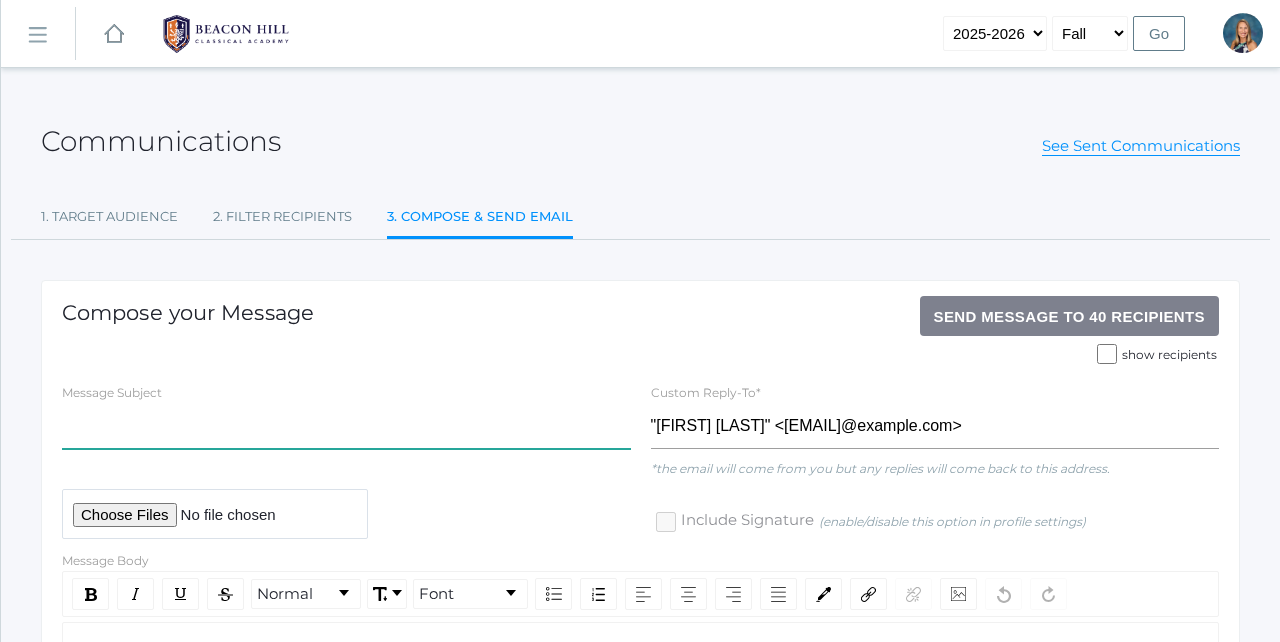 click 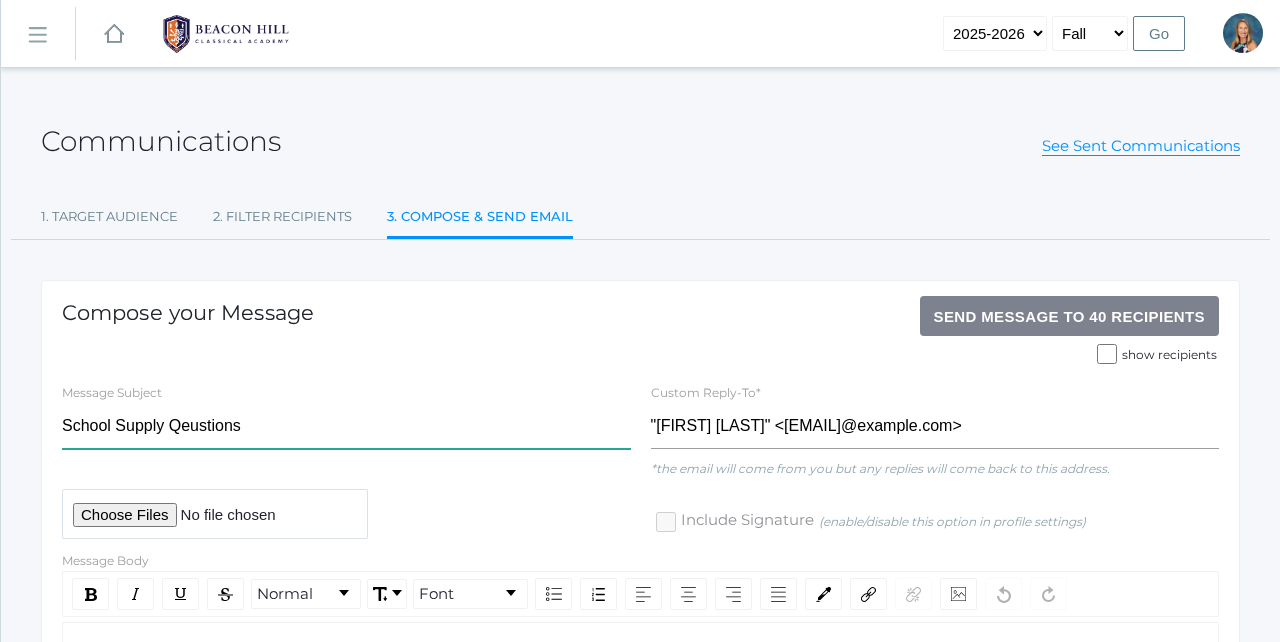 click on "School Supply Qeustions" 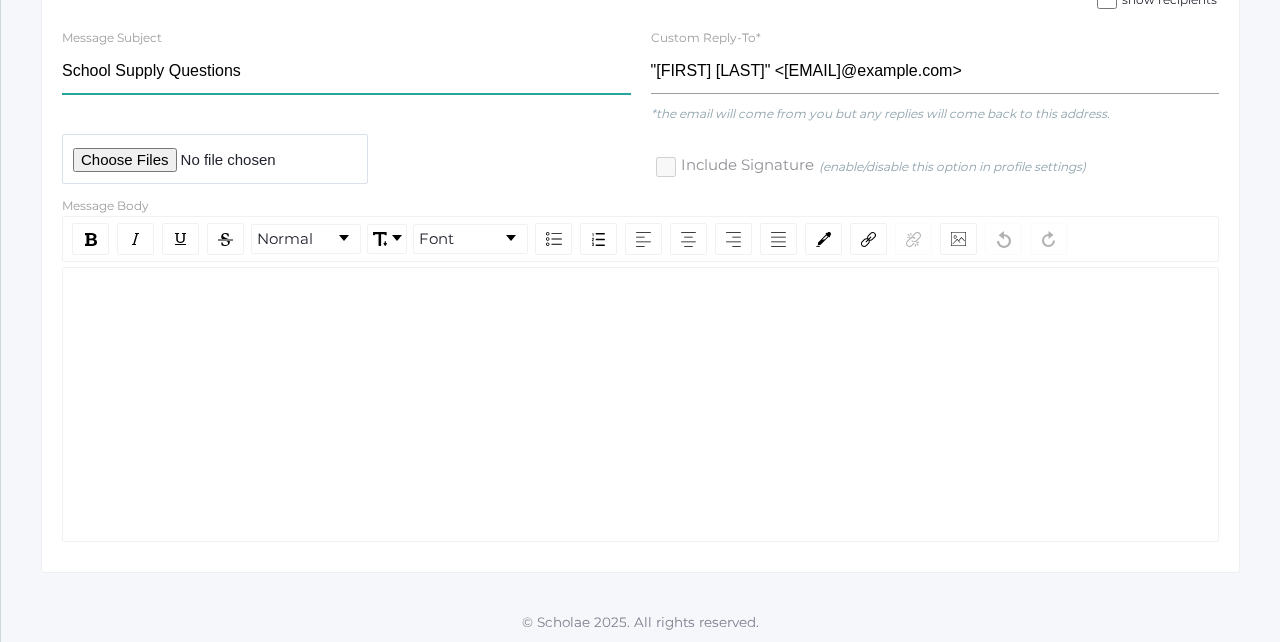 scroll, scrollTop: 354, scrollLeft: 0, axis: vertical 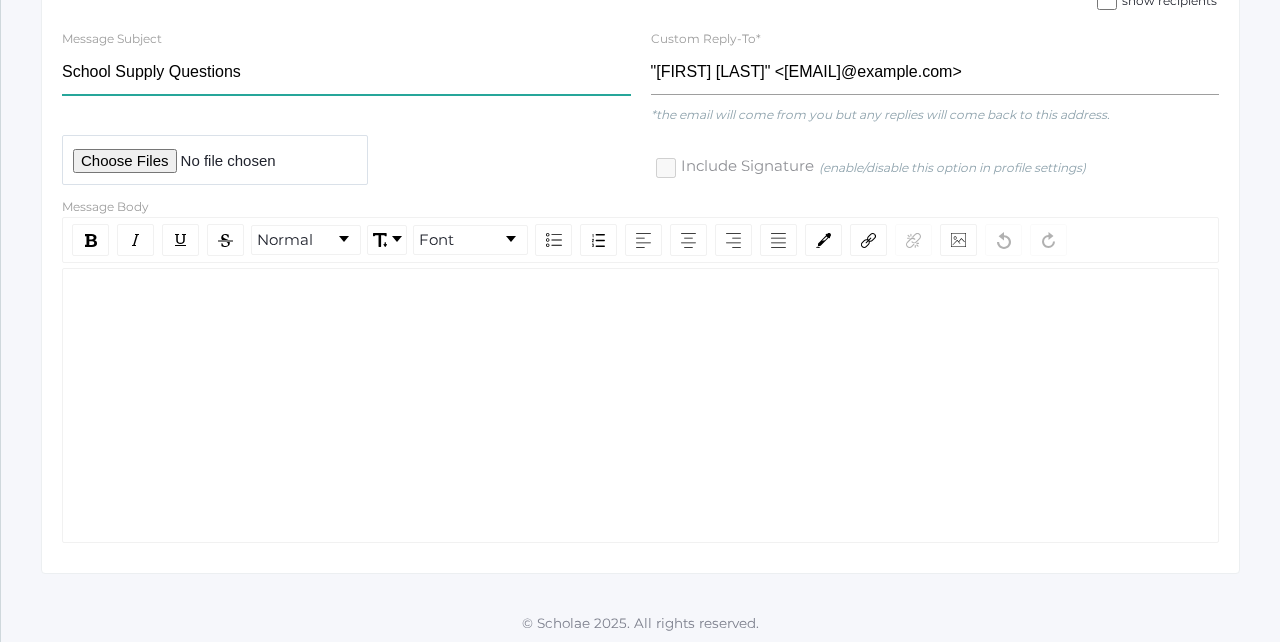 type on "School Supply Questions" 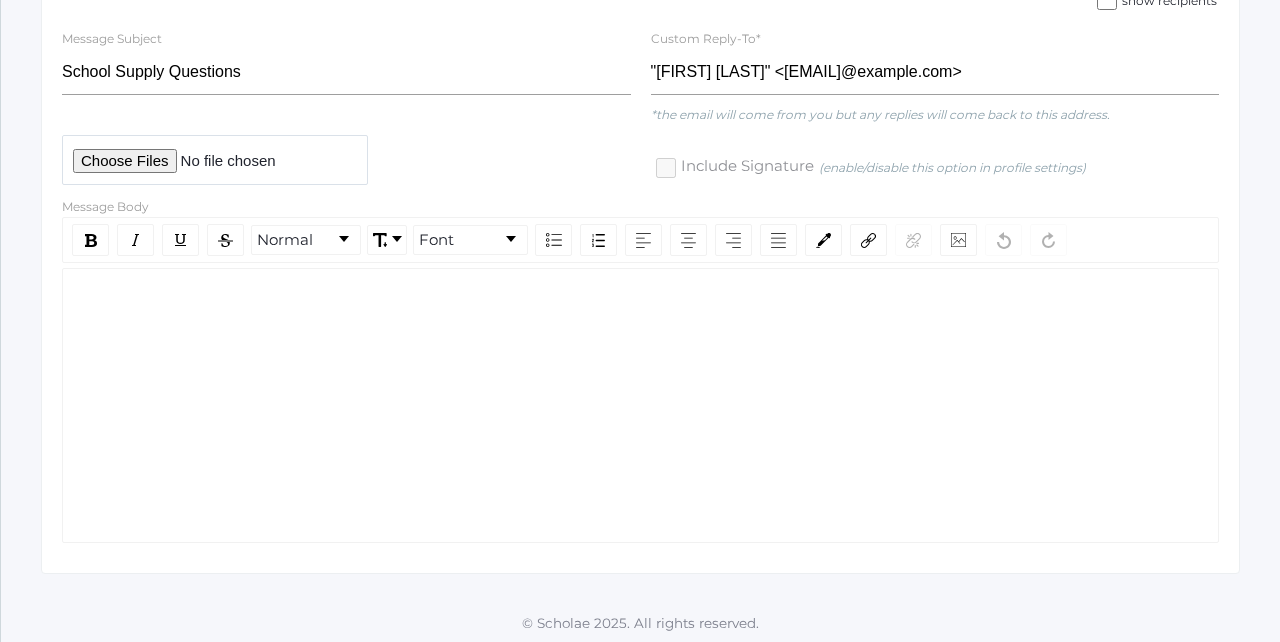 click 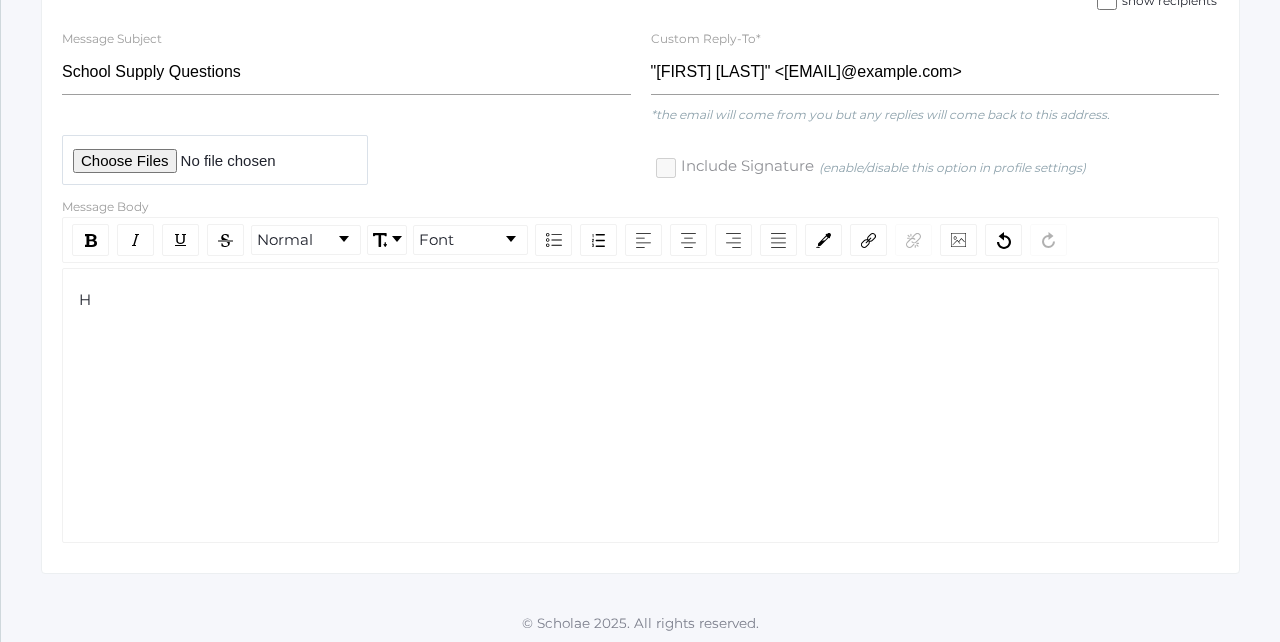 type 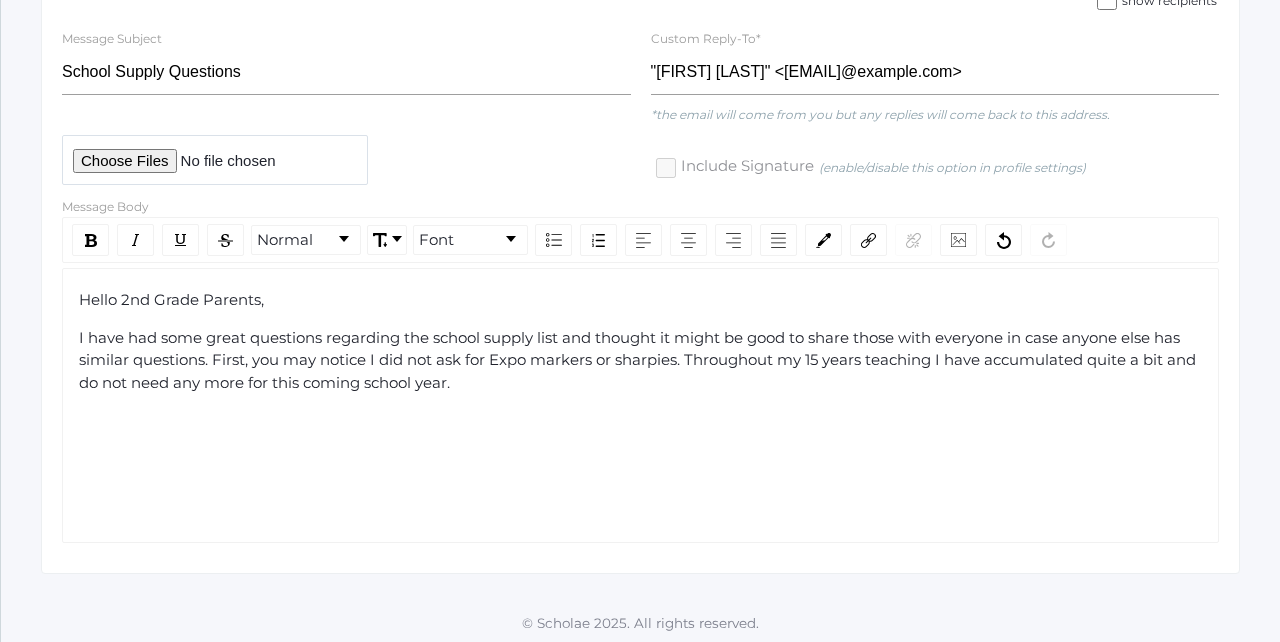 click on "I have had some great questions regarding the school supply list and thought it might be good to share those with everyone in case anyone else has similar questions. First, you may notice I did not ask for Expo markers or sharpies. Throughout my 15 years teaching I have accumulated quite a bit and  do not need any more for this coming school year." 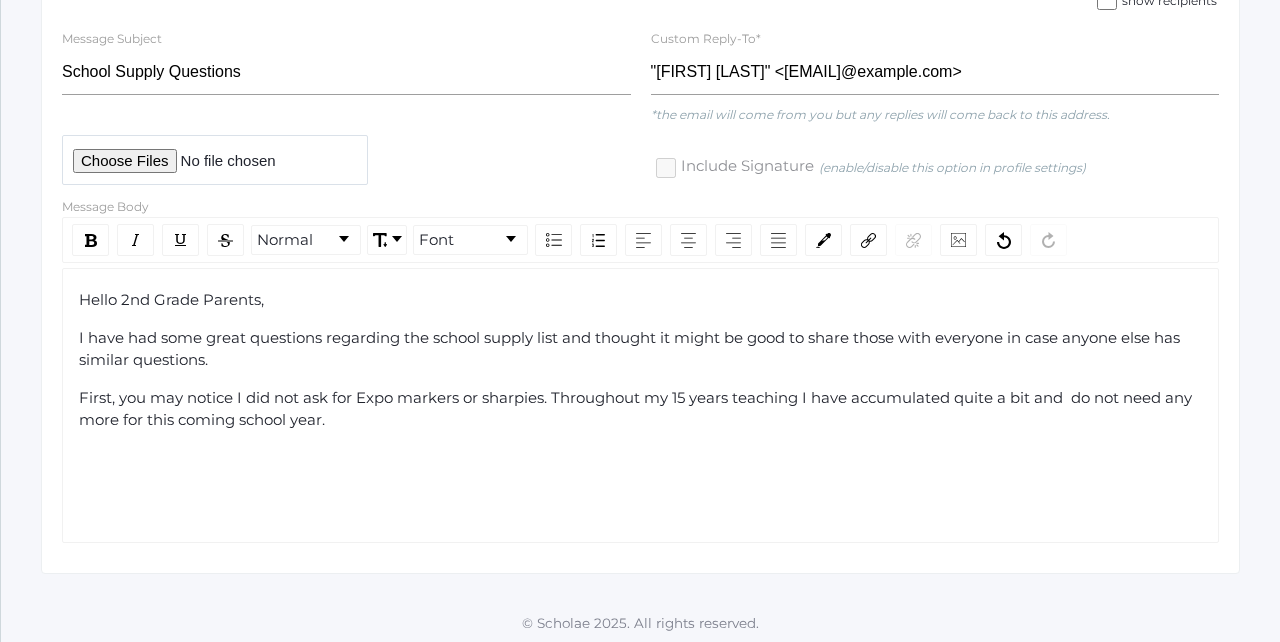 click on "First, you may notice I did not ask for Expo markers or sharpies. Throughout my 15 years teaching I have accumulated quite a bit and  do not need any more for this coming school year." 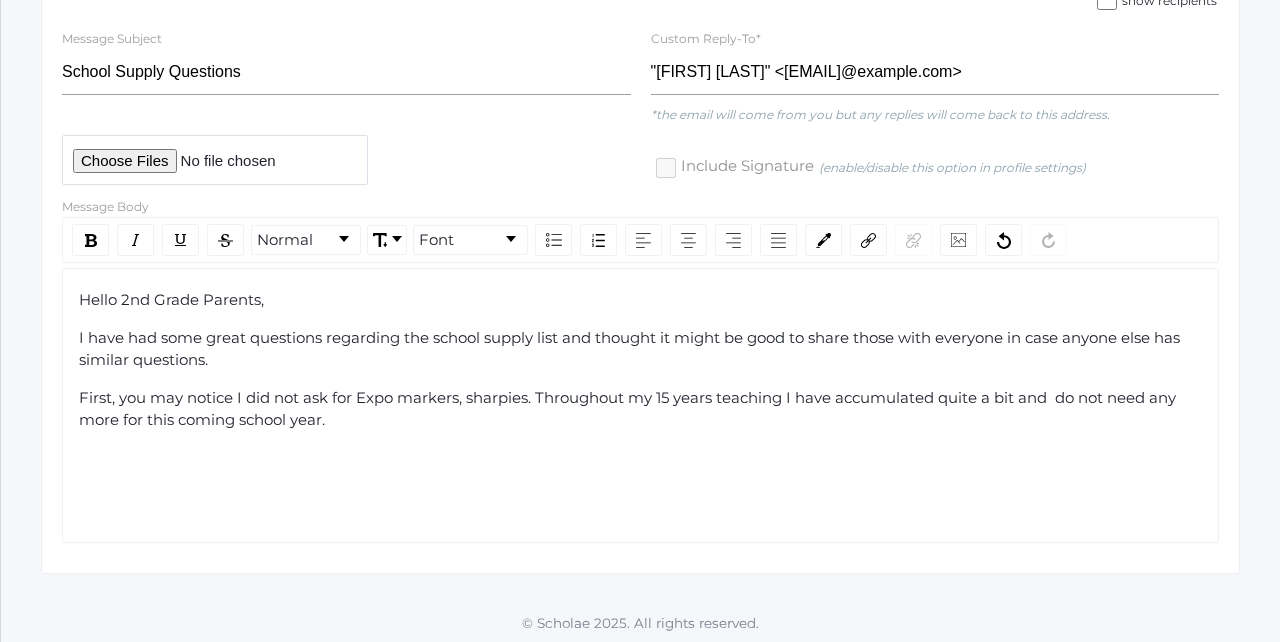 click on "First, you may notice I did not ask for Expo markers, sharpies. Throughout my 15 years teaching I have accumulated quite a bit and  do not need any more for this coming school year." 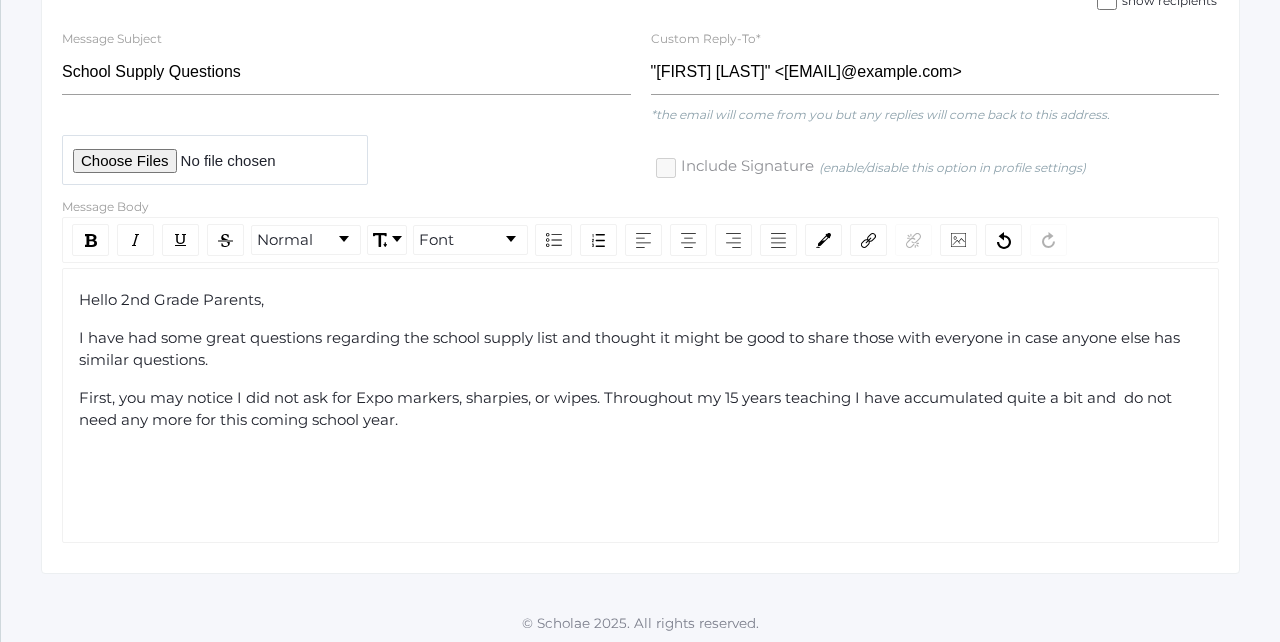 click on "First, you may notice I did not ask for Expo markers, sharpies, or wipes. Throughout my 15 years teaching I have accumulated quite a bit and  do not need any more for this coming school year." 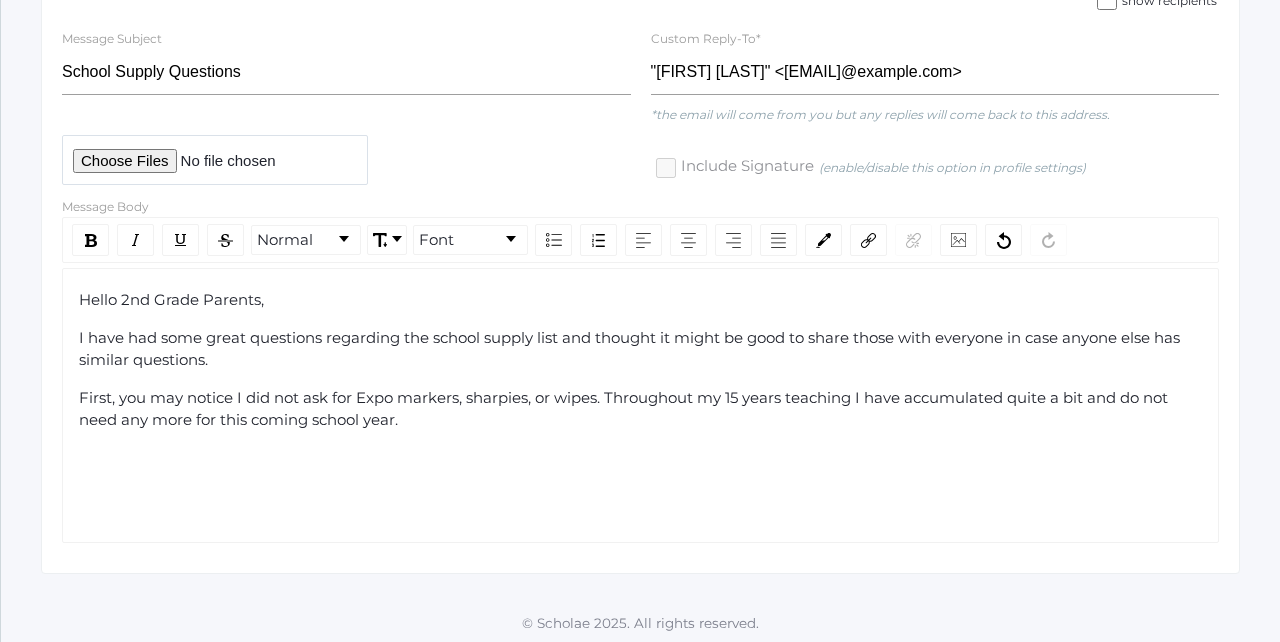 click on "First, you may notice I did not ask for Expo markers, sharpies, or wipes. Throughout my 15 years teaching I have accumulated quite a bit and do not need any more for this coming school year." 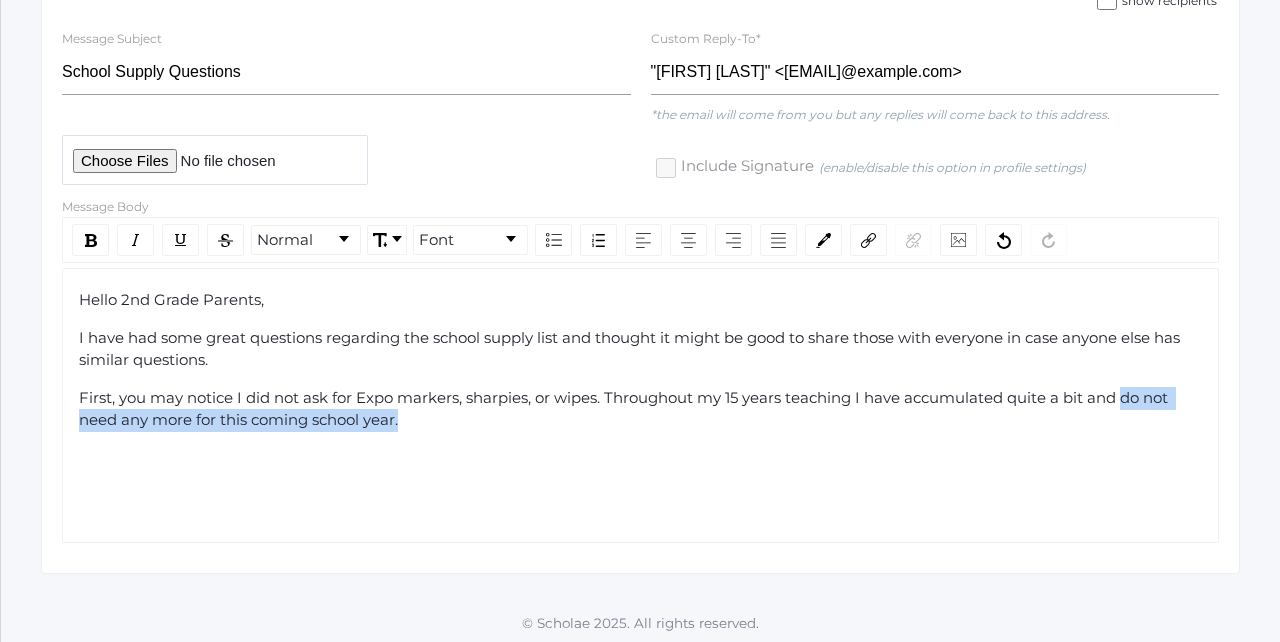 drag, startPoint x: 406, startPoint y: 421, endPoint x: 1129, endPoint y: 390, distance: 723.6643 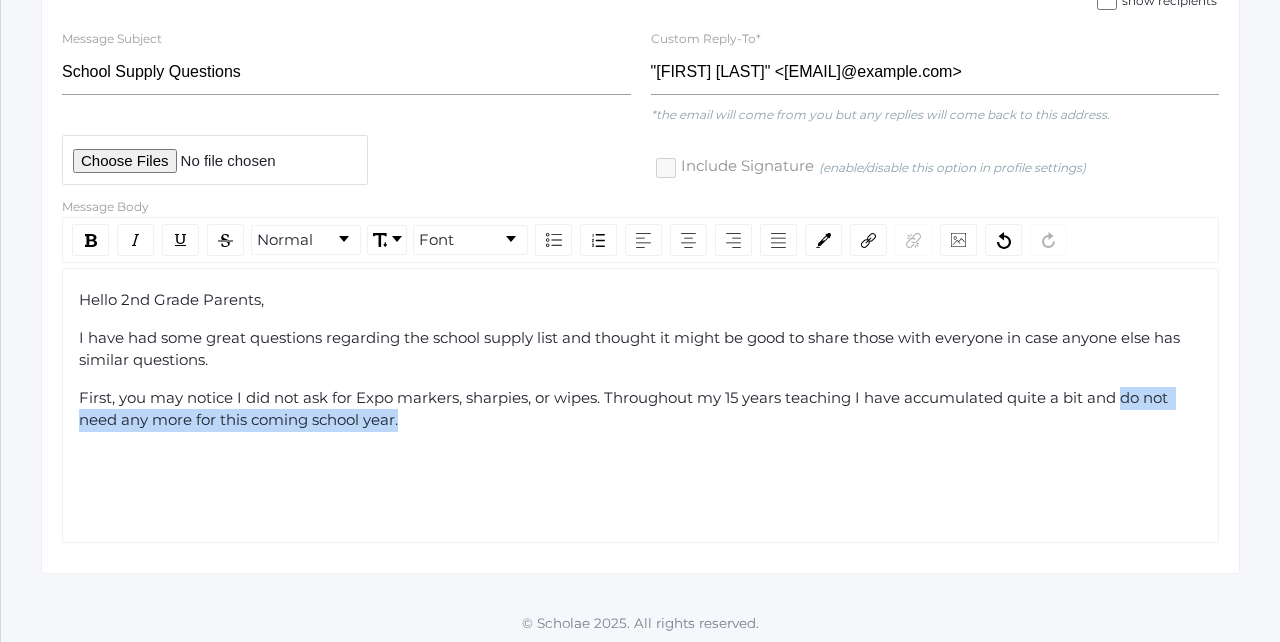 click on "First, you may notice I did not ask for Expo markers, sharpies, or wipes. Throughout my 15 years teaching I have accumulated quite a bit and do not need any more for this coming school year." 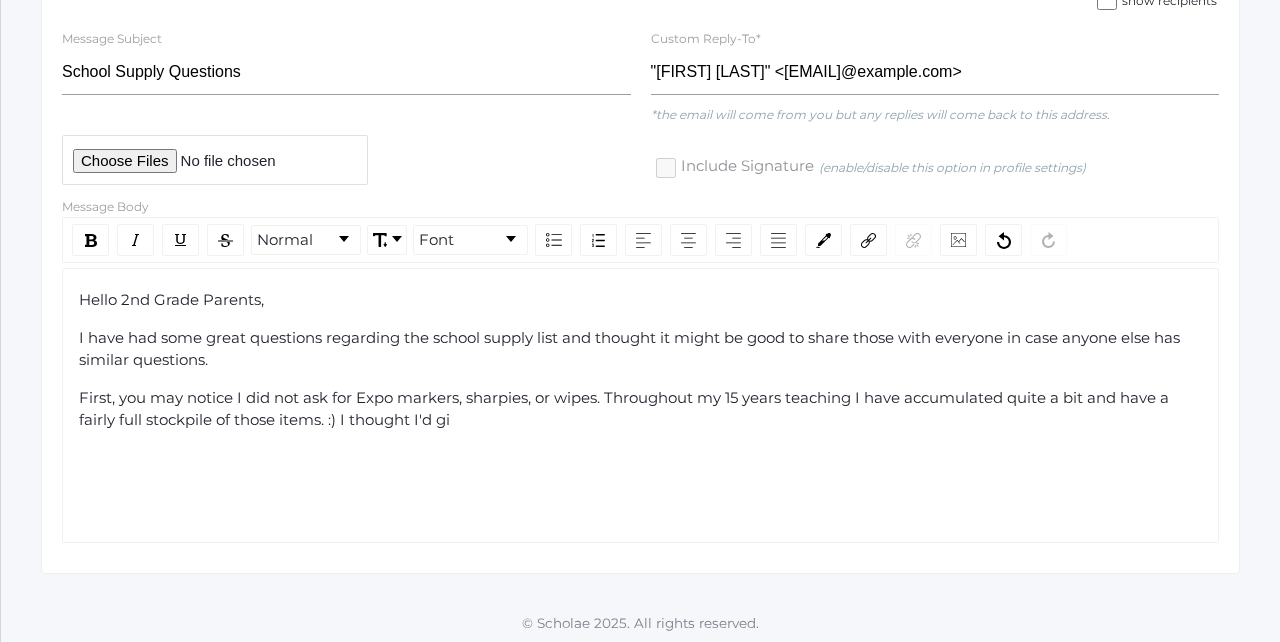 click on "First, you may notice I did not ask for Expo markers, sharpies, or wipes. Throughout my 15 years teaching I have accumulated quite a bit and have a fairly full stockpile of those items. :) I thought I'd gi" 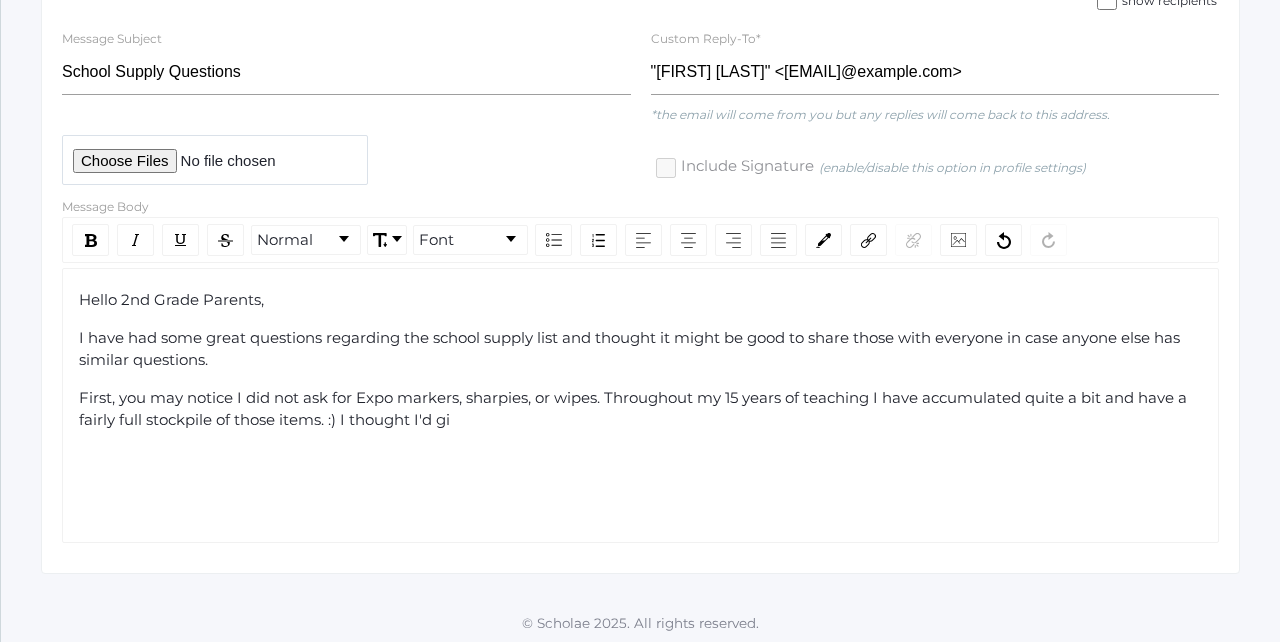 click on "First, you may notice I did not ask for Expo markers, sharpies, or wipes. Throughout my 15 years of teaching I have accumulated quite a bit and have a fairly full stockpile of those items. :) I thought I'd gi" 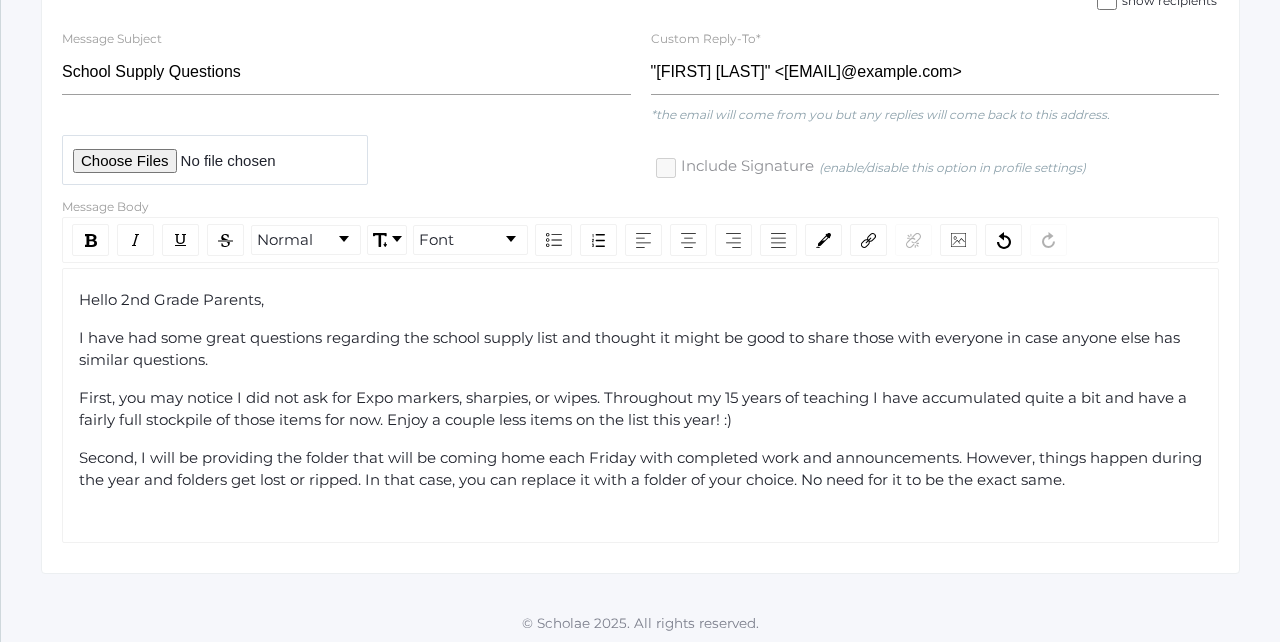 click on "Second, I will be providing the folder that will be coming home each Friday with completed work and announcements. However, things happen during the year and folders get lost or ripped. In that case, you can replace it with a folder of your choice. No need for it to be the exact same." 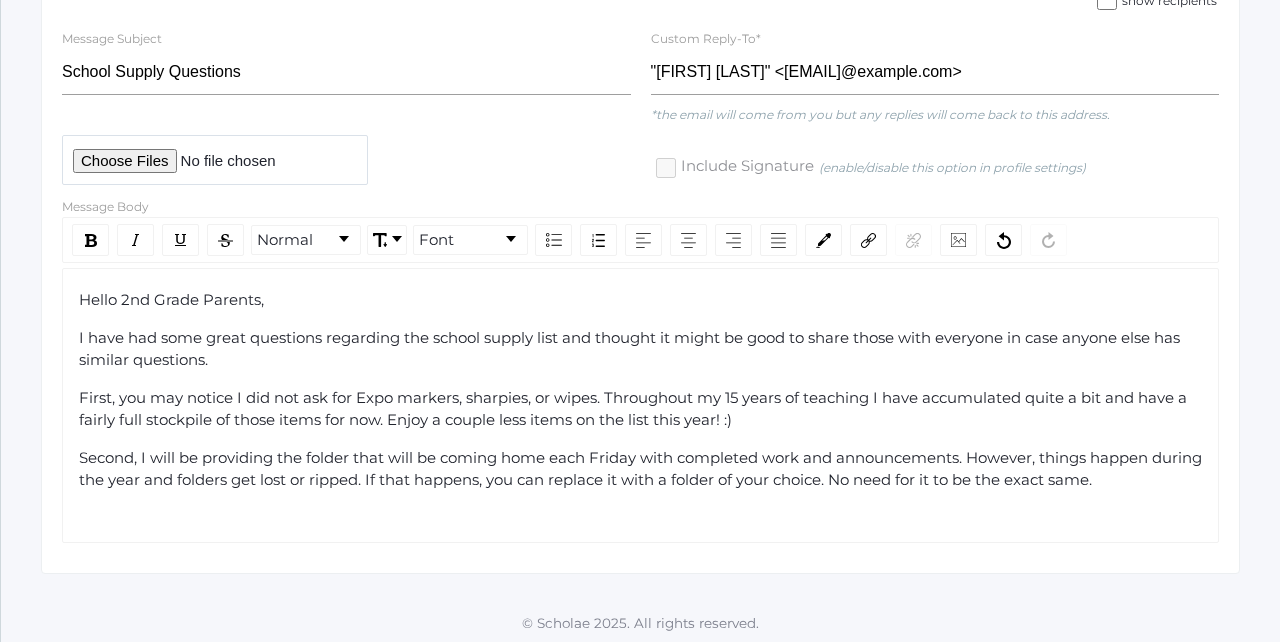 click on "Second, I will be providing the folder that will be coming home each Friday with completed work and announcements. However, things happen during the year and folders get lost or ripped. If that happens, you can replace it with a folder of your choice. No need for it to be the exact same." 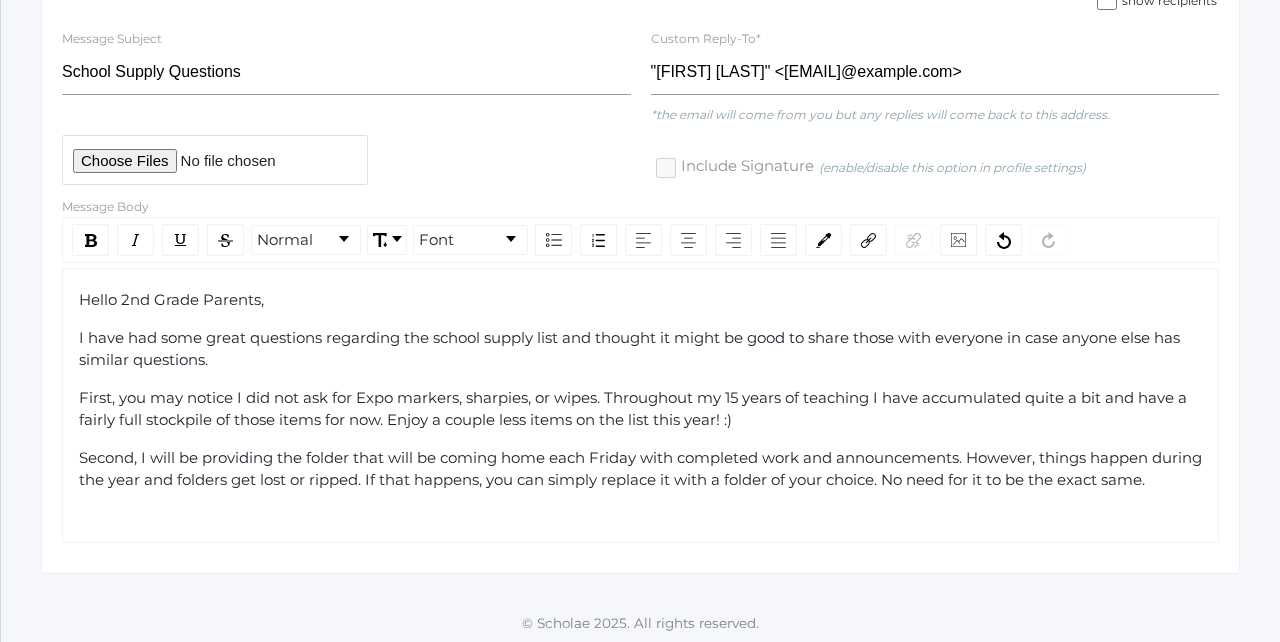 click on "Second, I will be providing the folder that will be coming home each Friday with completed work and announcements. However, things happen during the year and folders get lost or ripped. If that happens, you can simply replace it with a folder of your choice. No need for it to be the exact same." 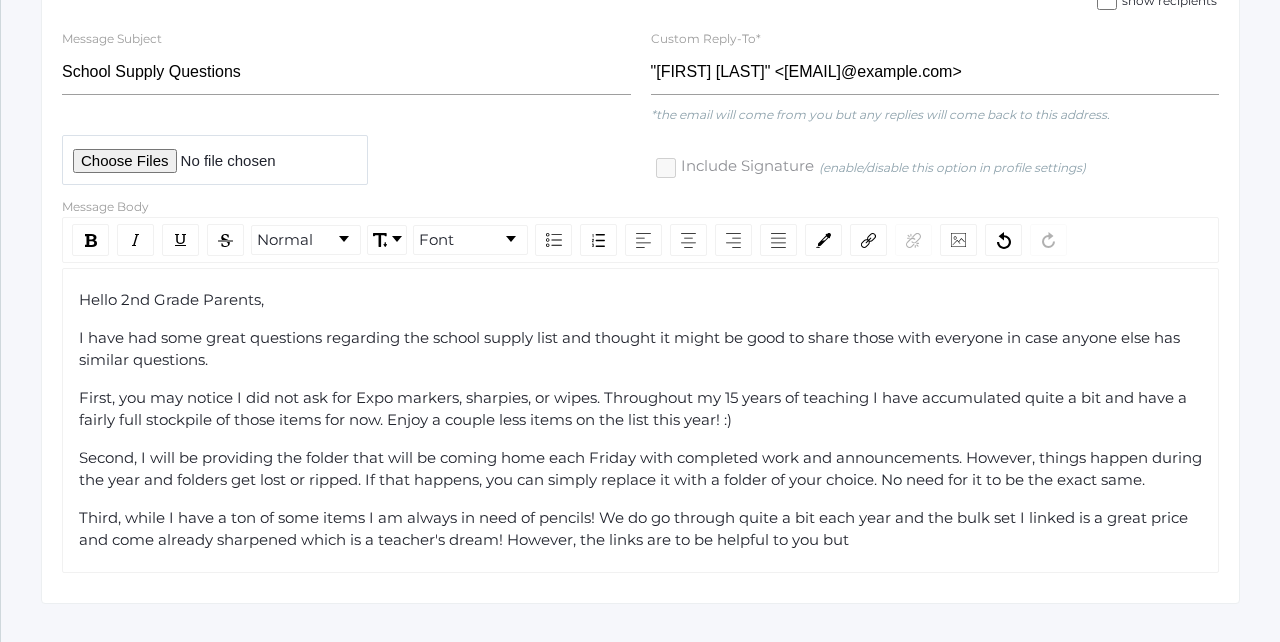 click on "Third, while I have a ton of some items I am always in need of pencils! We do go through quite a bit each year and the bulk set I linked is a great price and come already sharpened which is a teacher's dream! However, the links are to be helpful to you but" 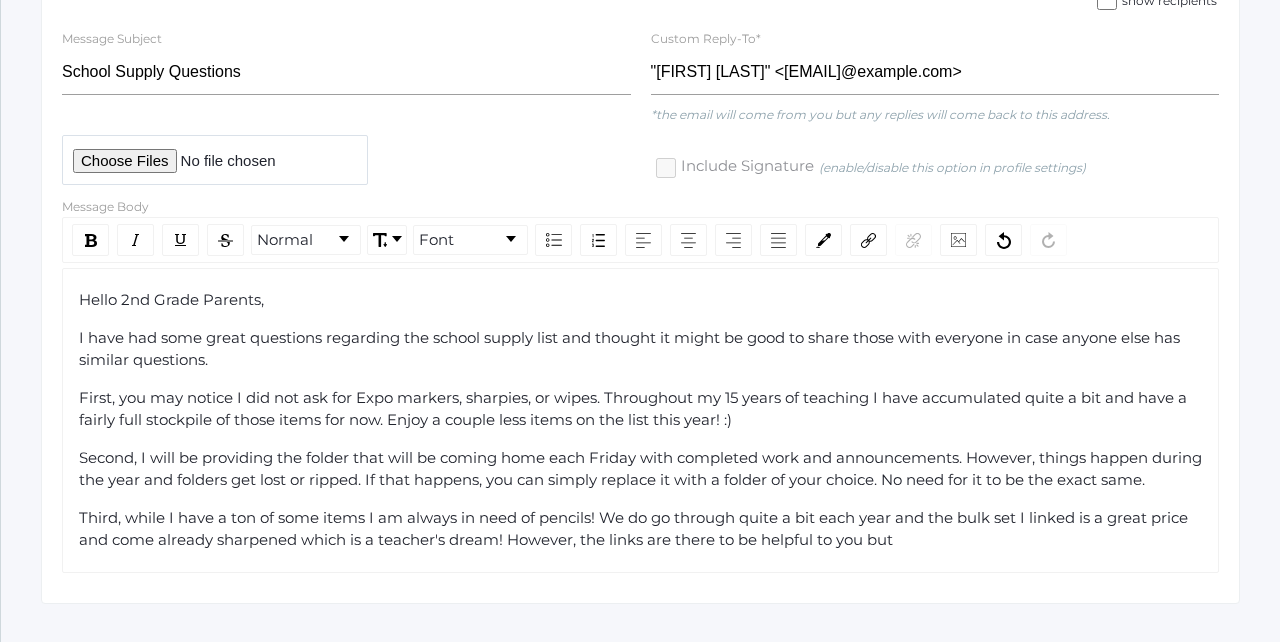 click on "Third, while I have a ton of some items I am always in need of pencils! We do go through quite a bit each year and the bulk set I linked is a great price and come already sharpened which is a teacher's dream! However, the links are there to be helpful to you but" 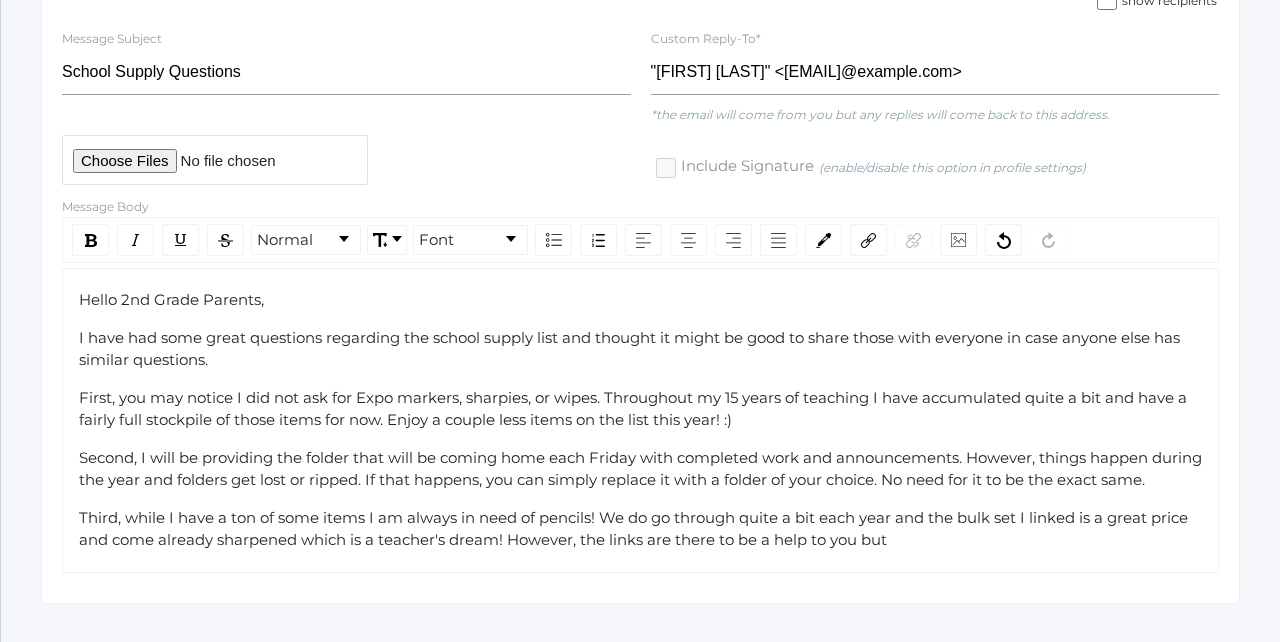click on "Third, while I have a ton of some items I am always in need of pencils! We do go through quite a bit each year and the bulk set I linked is a great price and come already sharpened which is a teacher's dream! However, the links are there to be a help to you but" 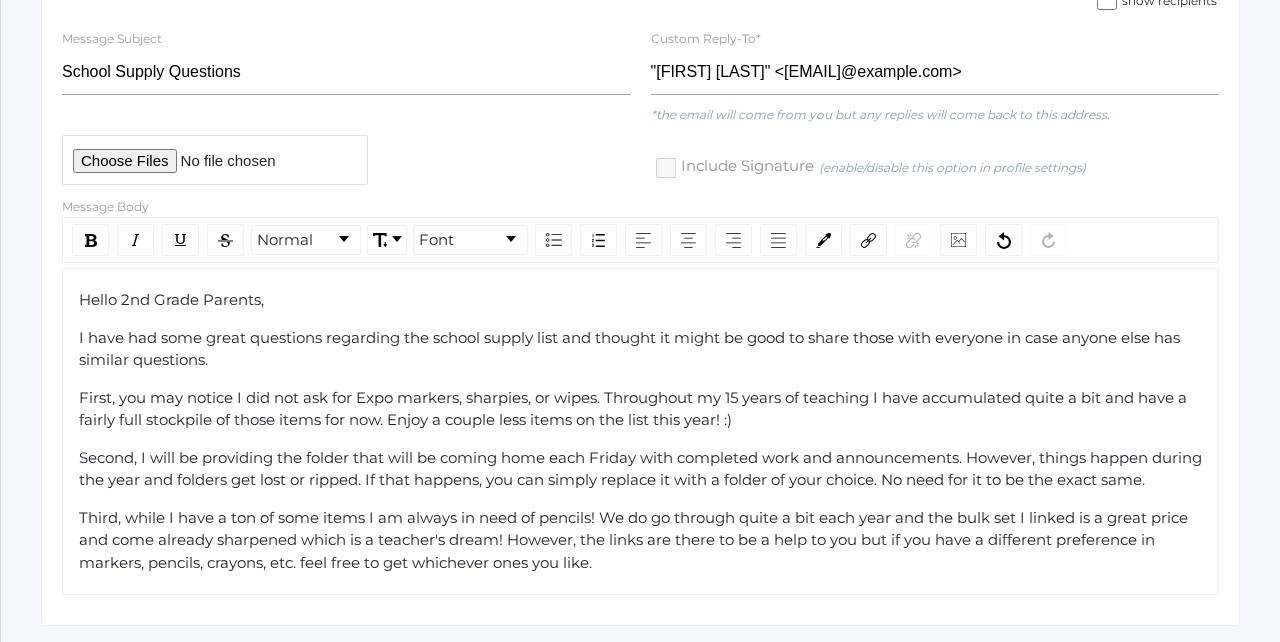click on "Third, while I have a ton of some items I am always in need of pencils! We do go through quite a bit each year and the bulk set I linked is a great price and come already sharpened which is a teacher's dream! However, the links are there to be a help to you but if you have a different preference in markers, pencils, crayons, etc. feel free to get whichever ones you like." 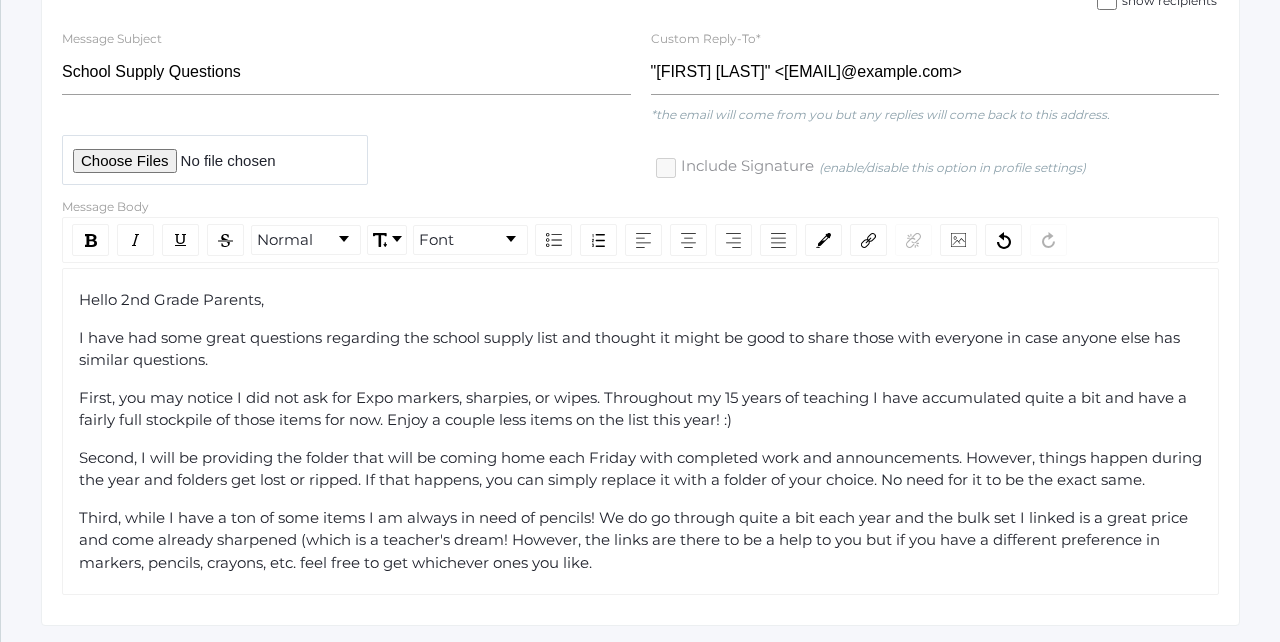 click on "Third, while I have a ton of some items I am always in need of pencils! We do go through quite a bit each year and the bulk set I linked is a great price and come already sharpened (which is a teacher's dream! However, the links are there to be a help to you but if you have a different preference in markers, pencils, crayons, etc. feel free to get whichever ones you like." 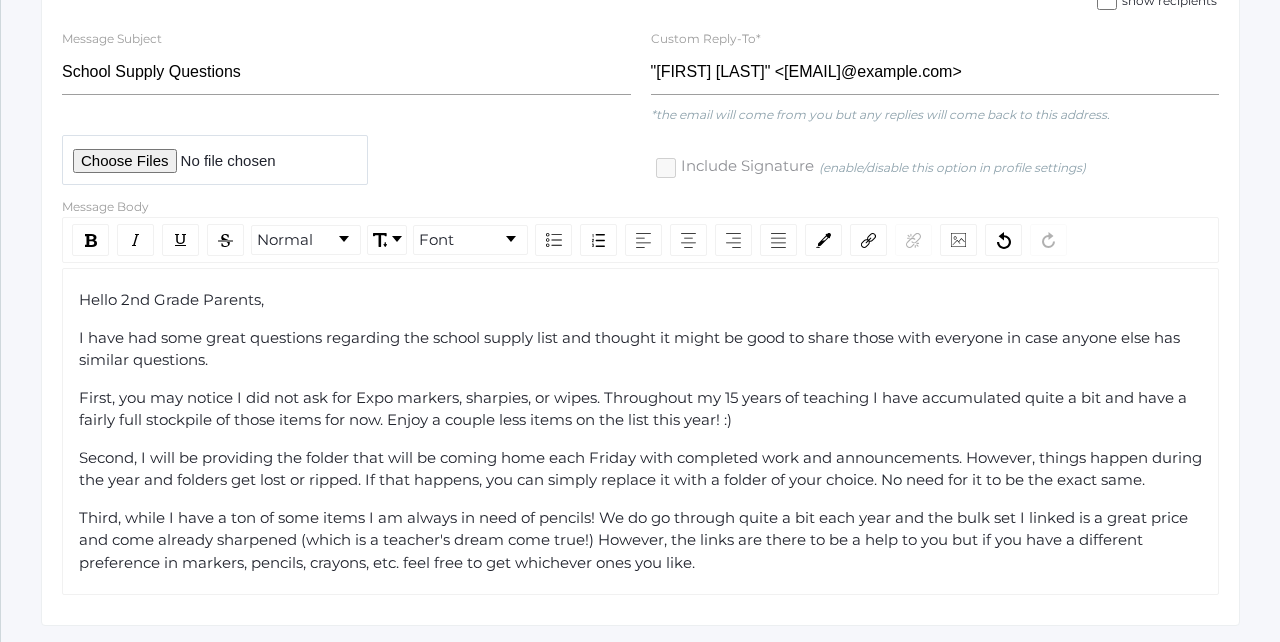 click on "Third, while I have a ton of some items I am always in need of pencils! We do go through quite a bit each year and the bulk set I linked is a great price and come already sharpened (which is a teacher's dream come true!) However, the links are there to be a help to you but if you have a different preference in markers, pencils, crayons, etc. feel free to get whichever ones you like." 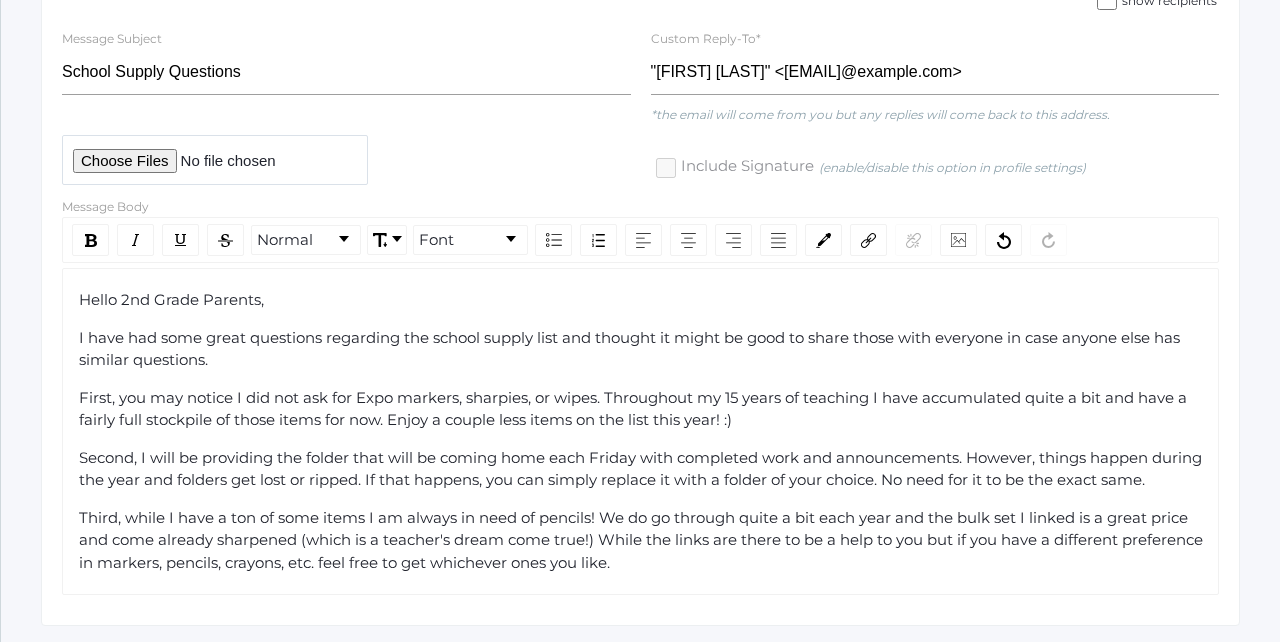 click on "Third, while I have a ton of some items I am always in need of pencils! We do go through quite a bit each year and the bulk set I linked is a great price and come already sharpened (which is a teacher's dream come true!) While the links are there to be a help to you but if you have a different preference in markers, pencils, crayons, etc. feel free to get whichever ones you like." 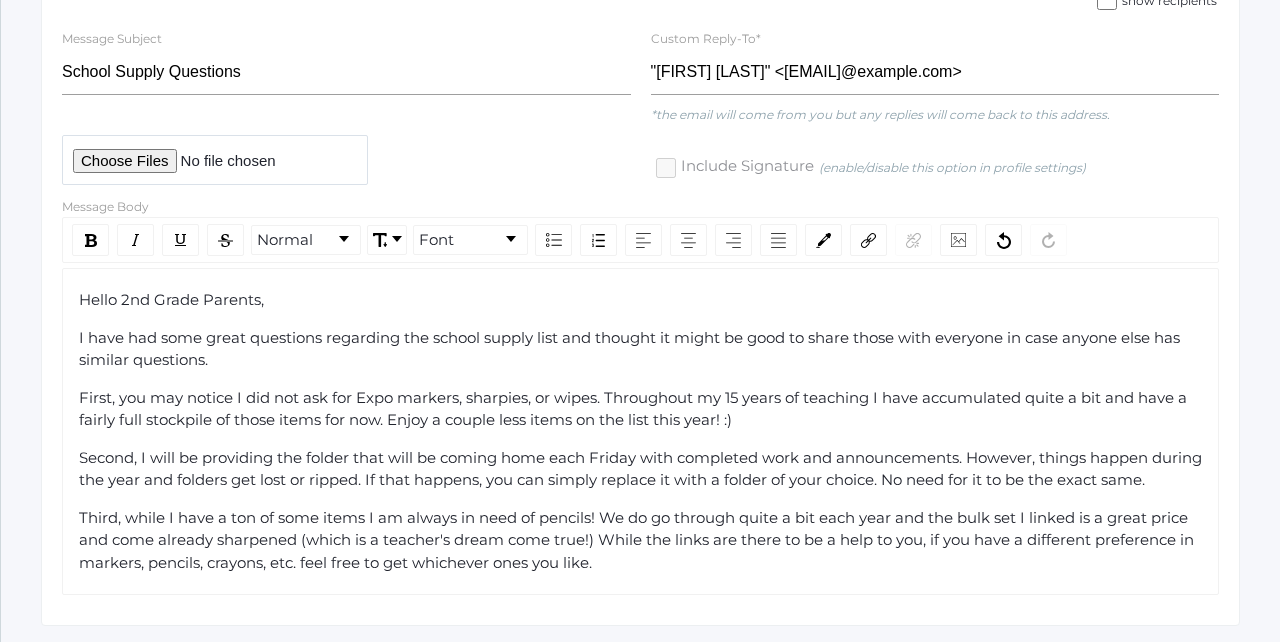 click on "Third, while I have a ton of some items I am always in need of pencils! We do go through quite a bit each year and the bulk set I linked is a great price and come already sharpened (which is a teacher's dream come true!) While the links are there to be a help to you, if you have a different preference in markers, pencils, crayons, etc. feel free to get whichever ones you like." 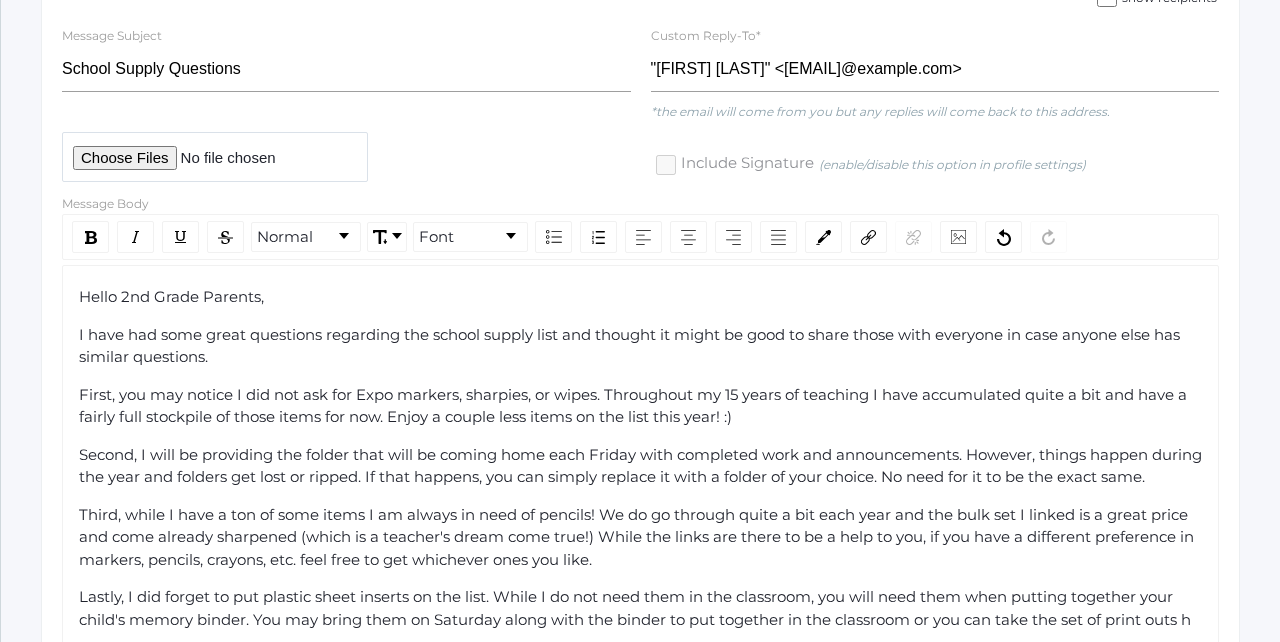 scroll, scrollTop: 379, scrollLeft: 0, axis: vertical 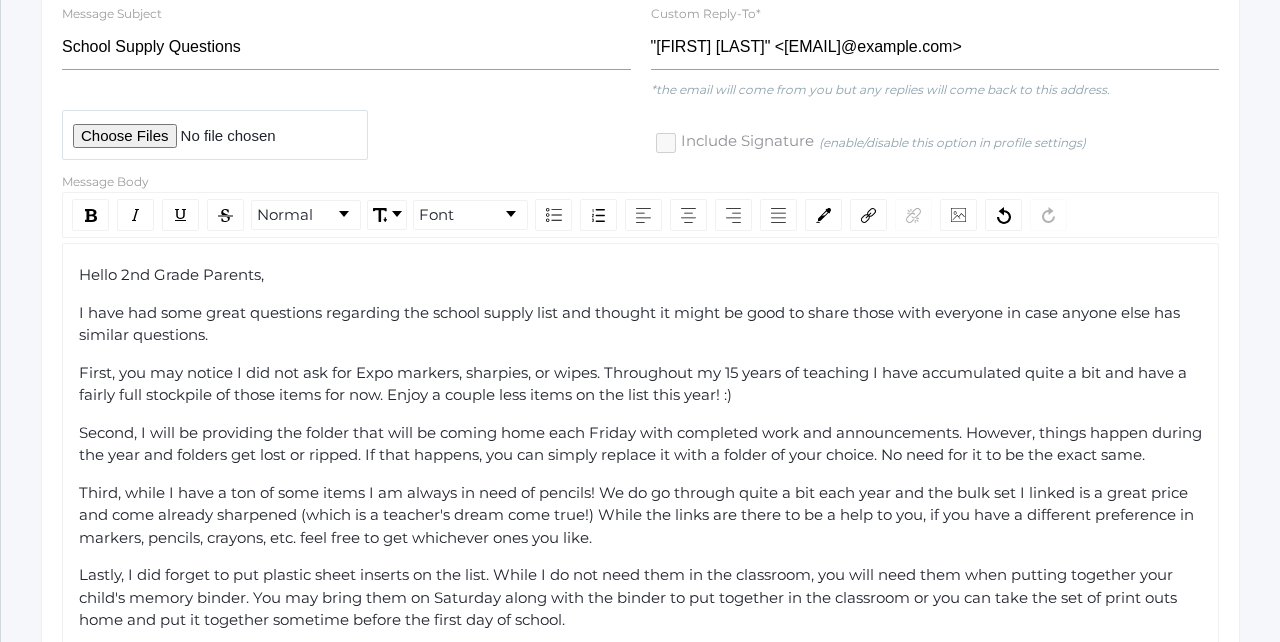 click on "Lastly, I did forget to put plastic sheet inserts on the list. While I do not need them in the classroom, you will need them when putting together your child's memory binder. You may bring them on Saturday along with the binder to put together in the classroom or you can take the set of print outs home and put it together sometime before the first day of school." 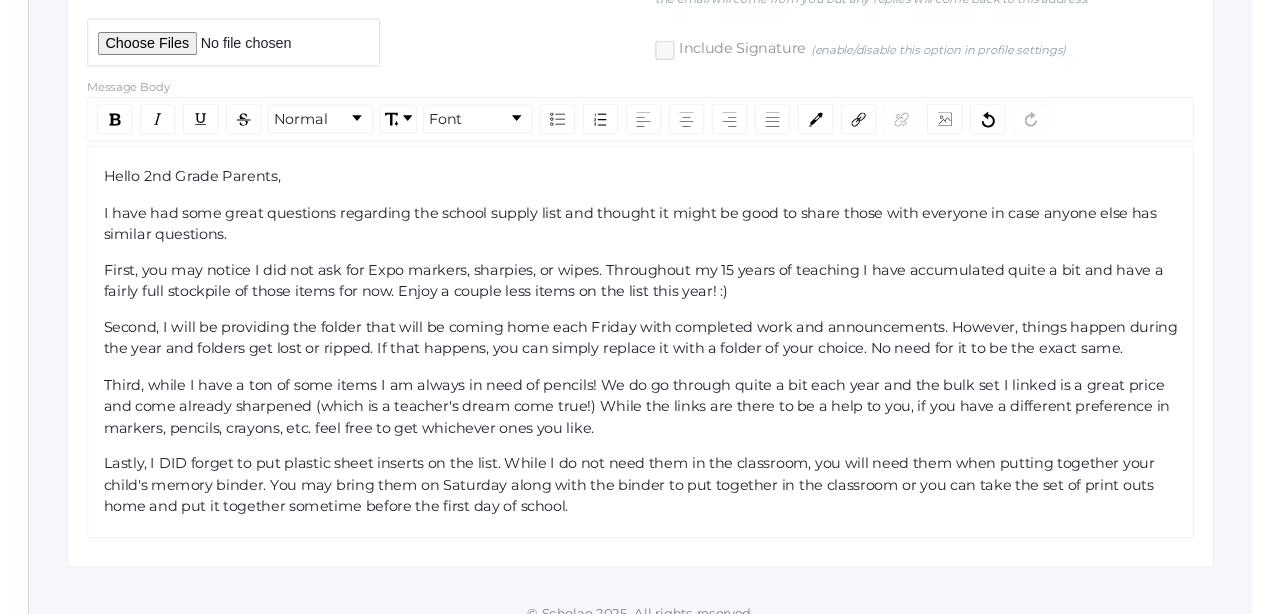 scroll, scrollTop: 480, scrollLeft: 0, axis: vertical 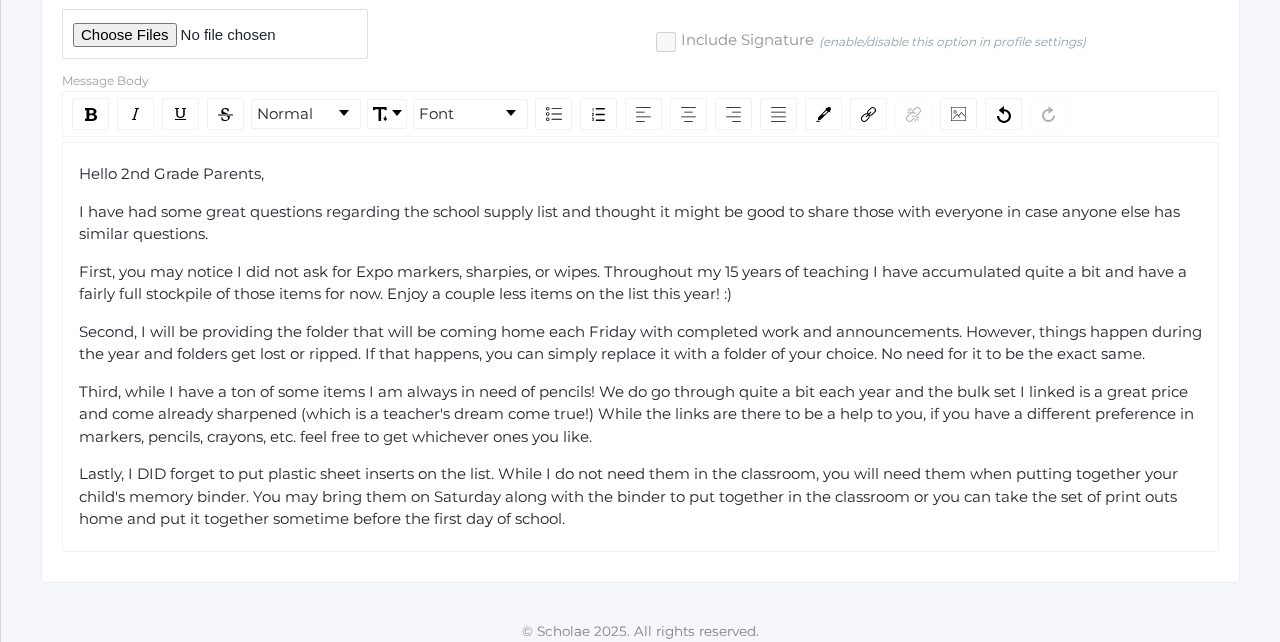 click on "Lastly, I DID forget to put plastic sheet inserts on the list. While I do not need them in the classroom, you will need them when putting together your child's memory binder. You may bring them on Saturday along with the binder to put together in the classroom or you can take the set of print outs home and put it together sometime before the first day of school." 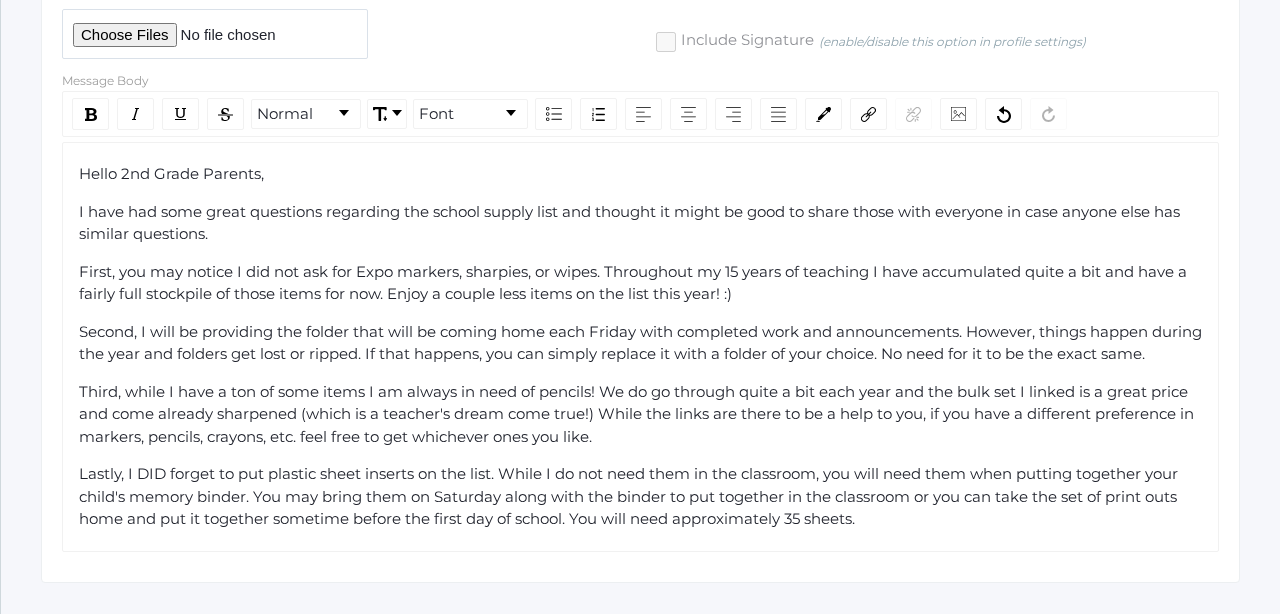 click on "Lastly, I DID forget to put plastic sheet inserts on the list. While I do not need them in the classroom, you will need them when putting together your child's memory binder. You may bring them on Saturday along with the binder to put together in the classroom or you can take the set of print outs home and put it together sometime before the first day of school. You will need approximately 35 sheets." 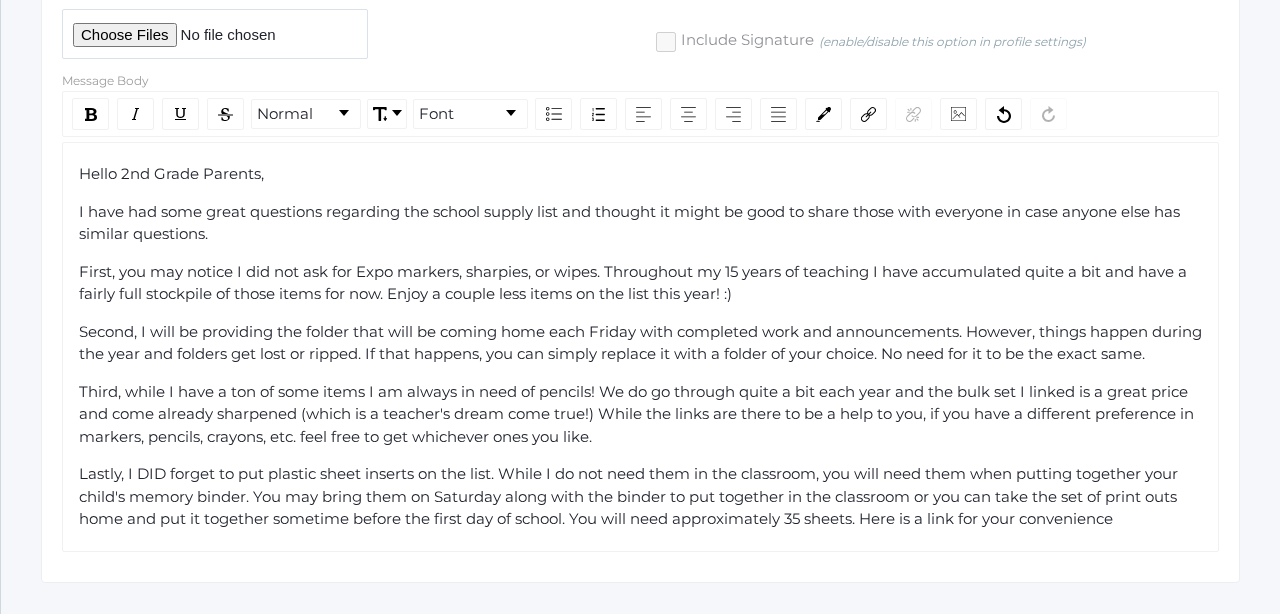 drag, startPoint x: 891, startPoint y: 535, endPoint x: 921, endPoint y: 528, distance: 30.805843 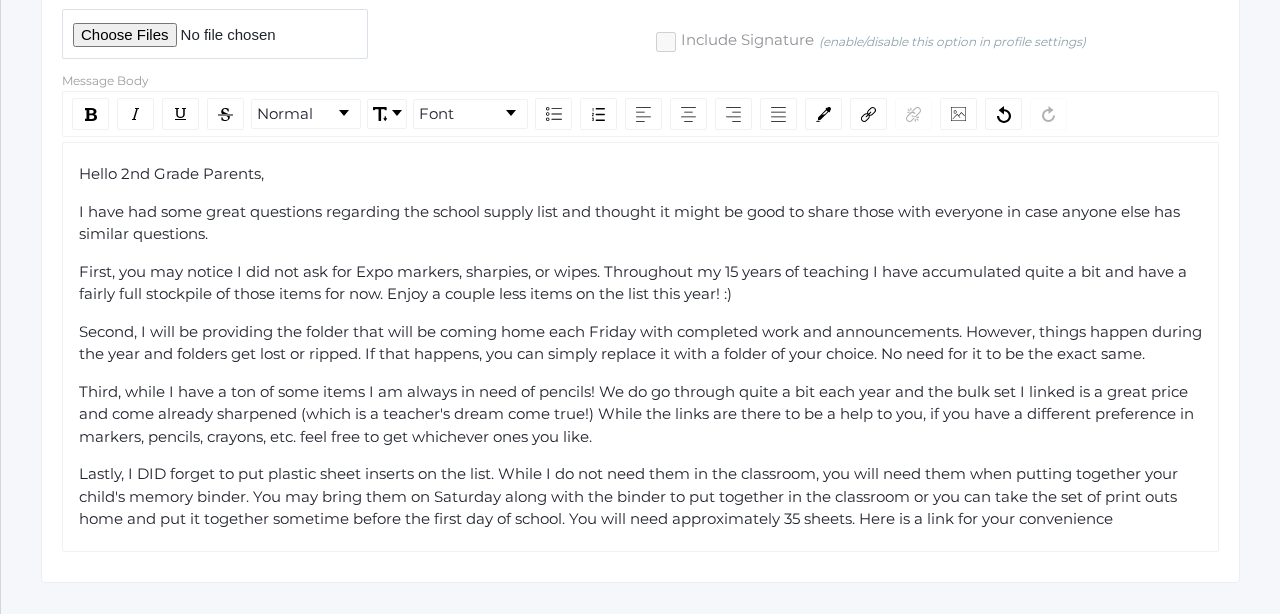 click on "Lastly, I DID forget to put plastic sheet inserts on the list. While I do not need them in the classroom, you will need them when putting together your child's memory binder. You may bring them on Saturday along with the binder to put together in the classroom or you can take the set of print outs home and put it together sometime before the first day of school. You will need approximately 35 sheets. Here is a link for your convenience" 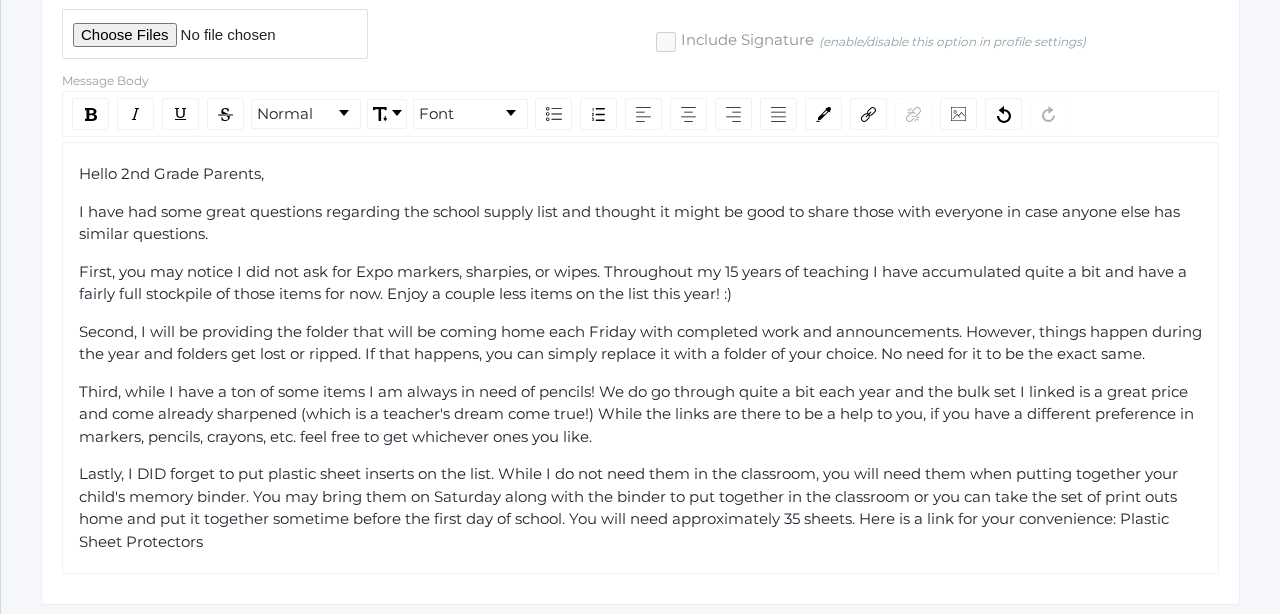 click on "Lastly, I DID forget to put plastic sheet inserts on the list. While I do not need them in the classroom, you will need them when putting together your child's memory binder. You may bring them on Saturday along with the binder to put together in the classroom or you can take the set of print outs home and put it together sometime before the first day of school. You will need approximately 35 sheets. Here is a link for your convenience: Plastic Sheet Protectors" 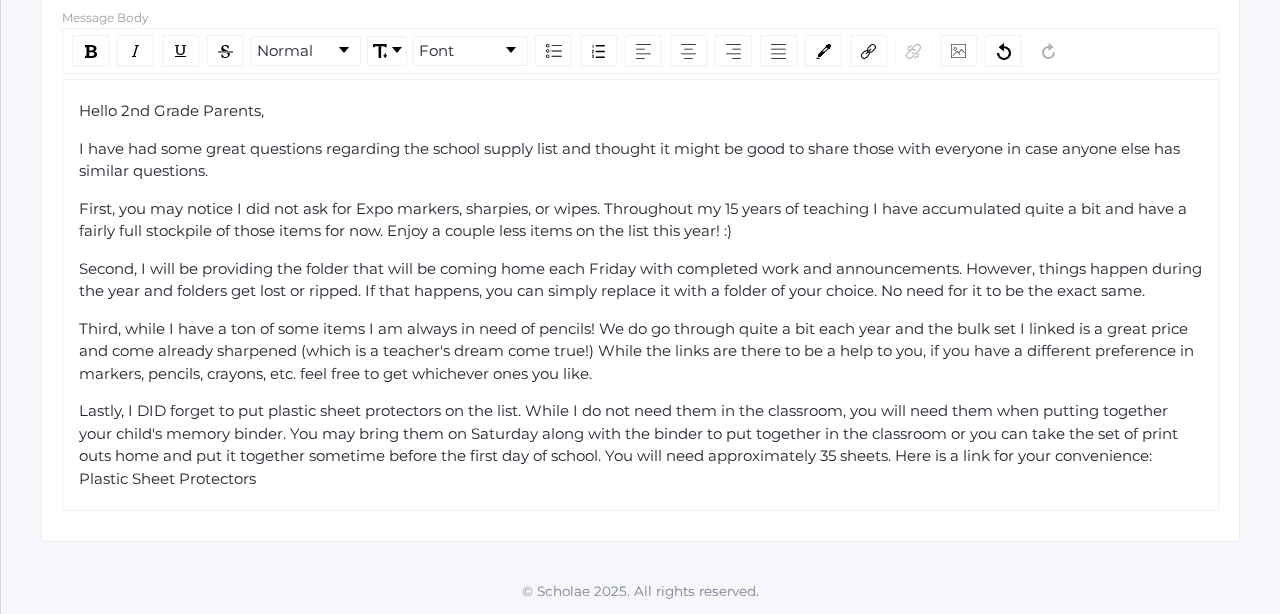 scroll, scrollTop: 554, scrollLeft: 0, axis: vertical 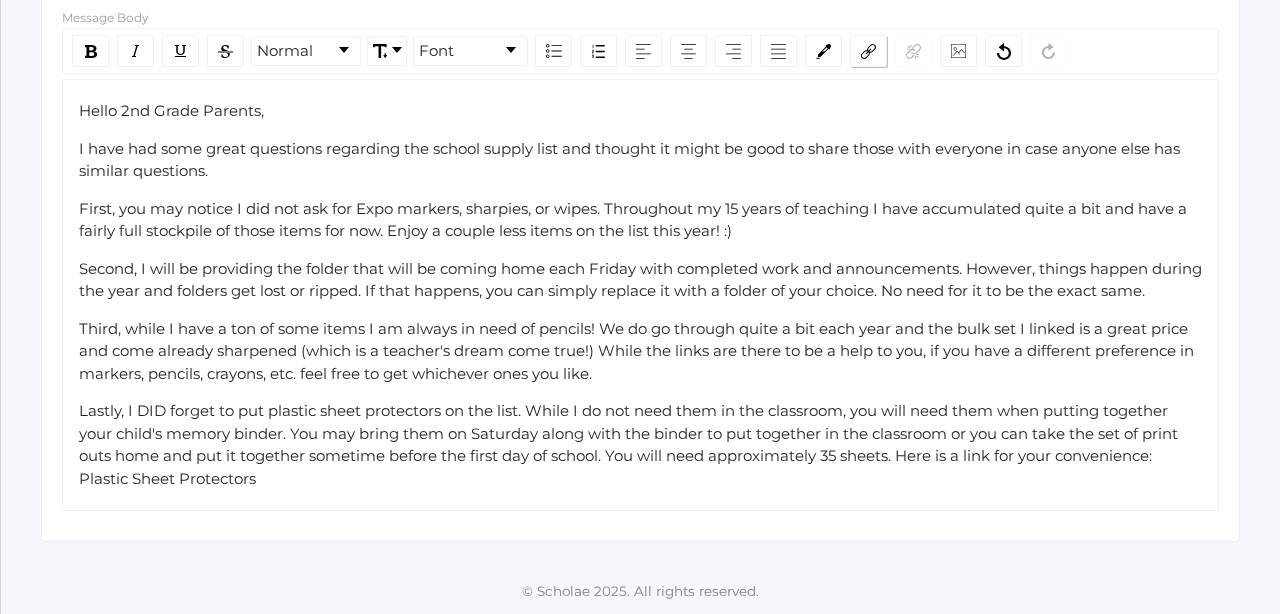 click 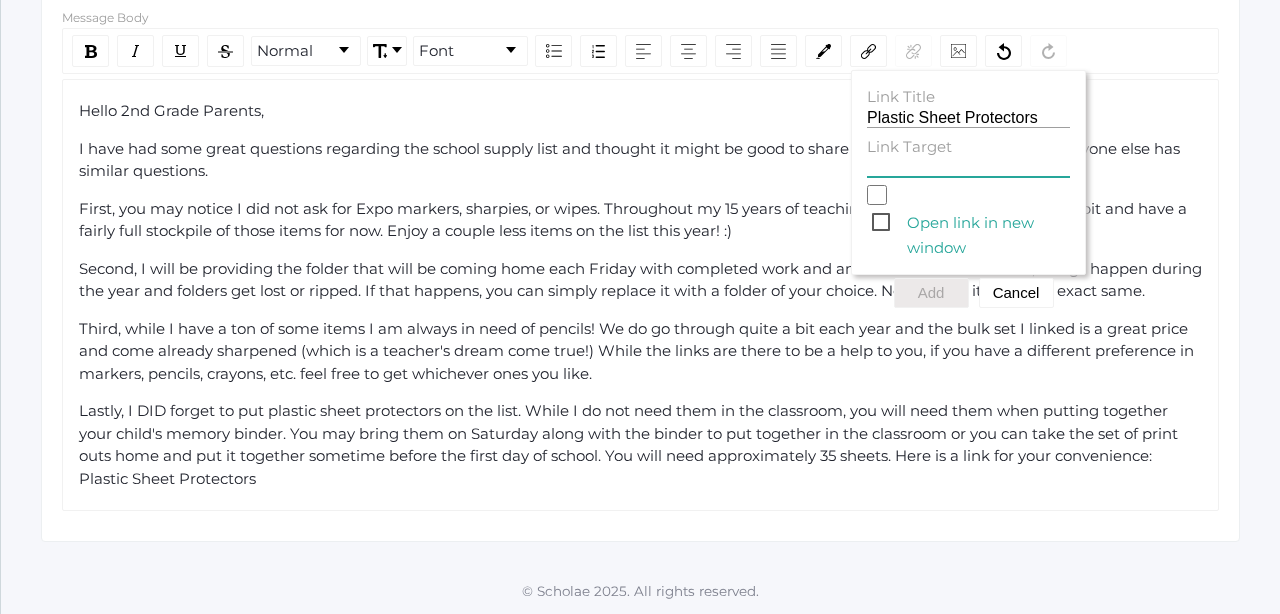 click on "Link Target" 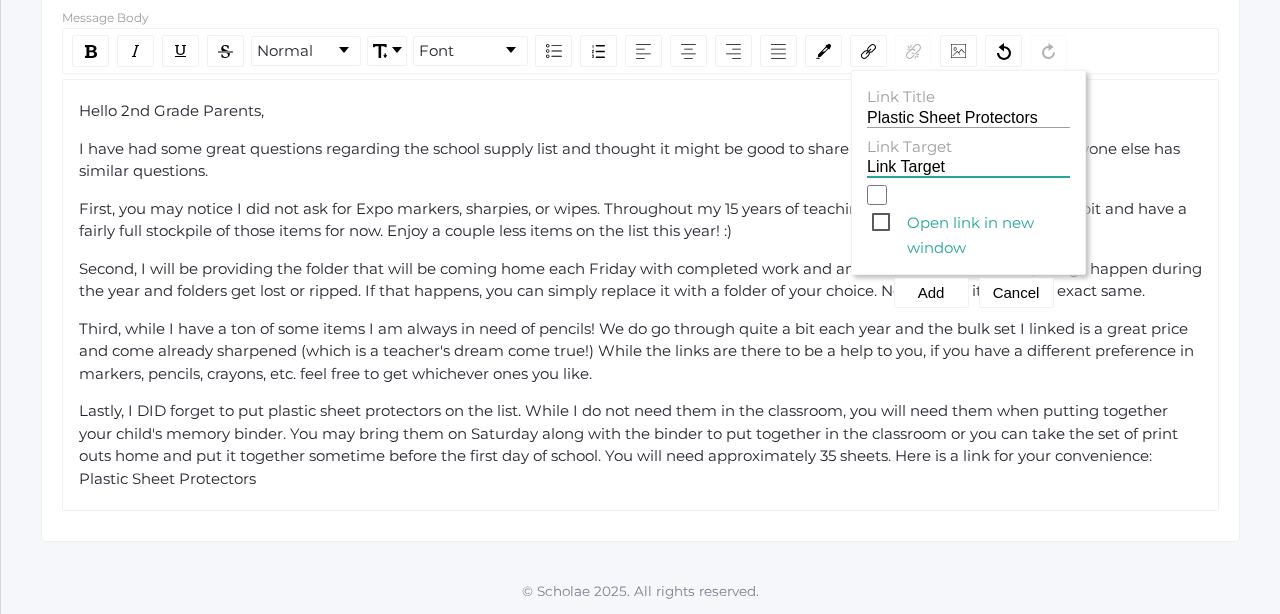 click on "Open link in new window" 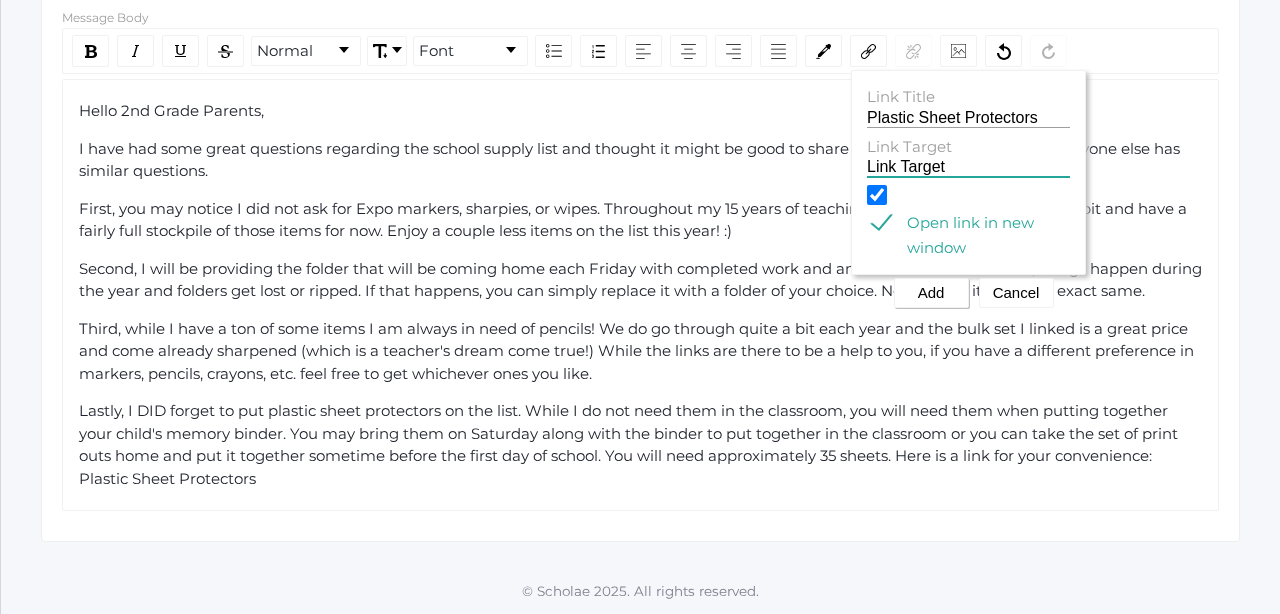 click on "Add" 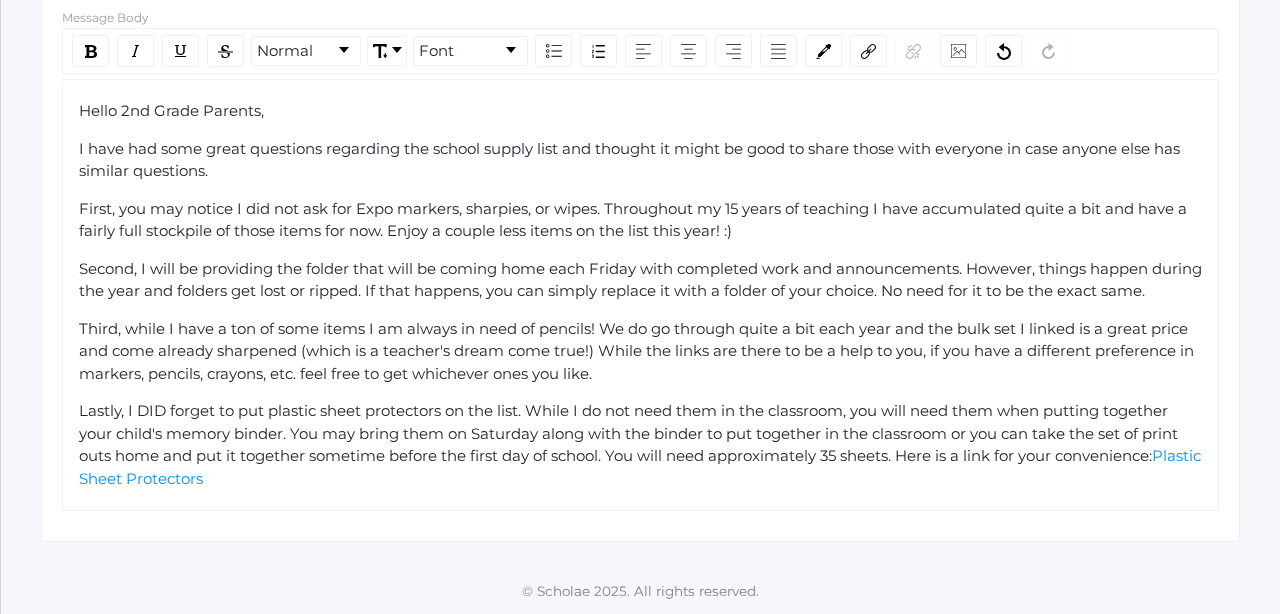 click on "Lastly, I DID forget to put plastic sheet protectors on the list. While I do not need them in the classroom, you will need them when putting together your child's memory binder. You may bring them on Saturday along with the binder to put together in the classroom or you can take the set of print outs home and put it together sometime before the first day of school. You will need approximately [NUMBER] sheets. Here is a link for your convenience: Plastic Sheet Protectors" 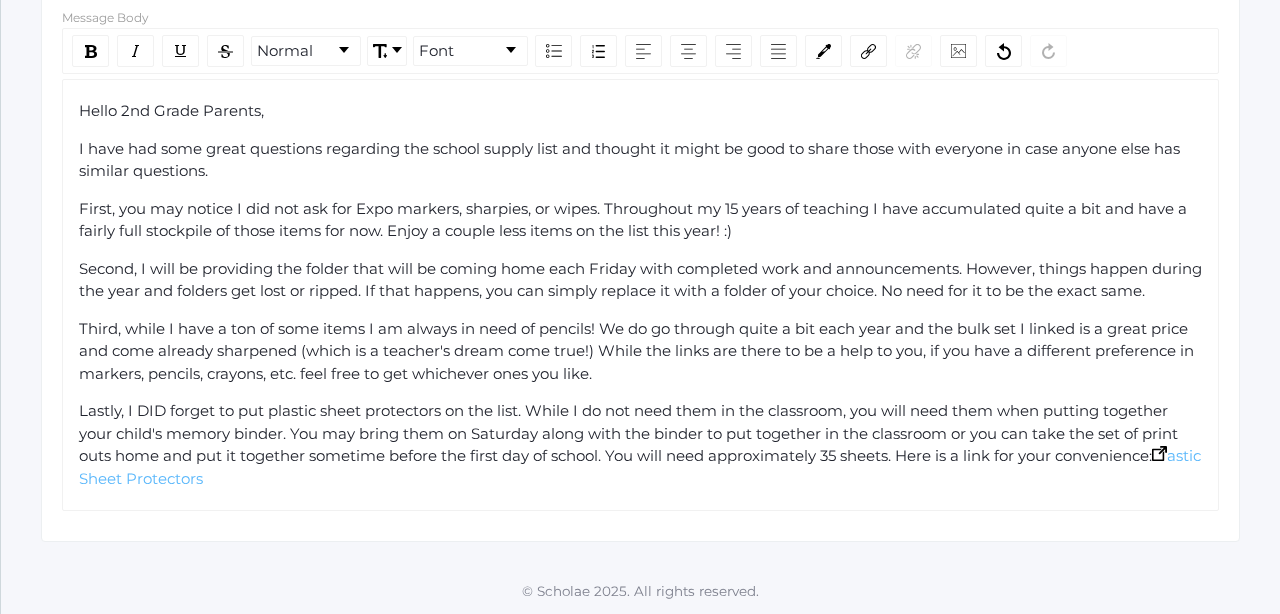 click on "Plastic Sheet Protectors" 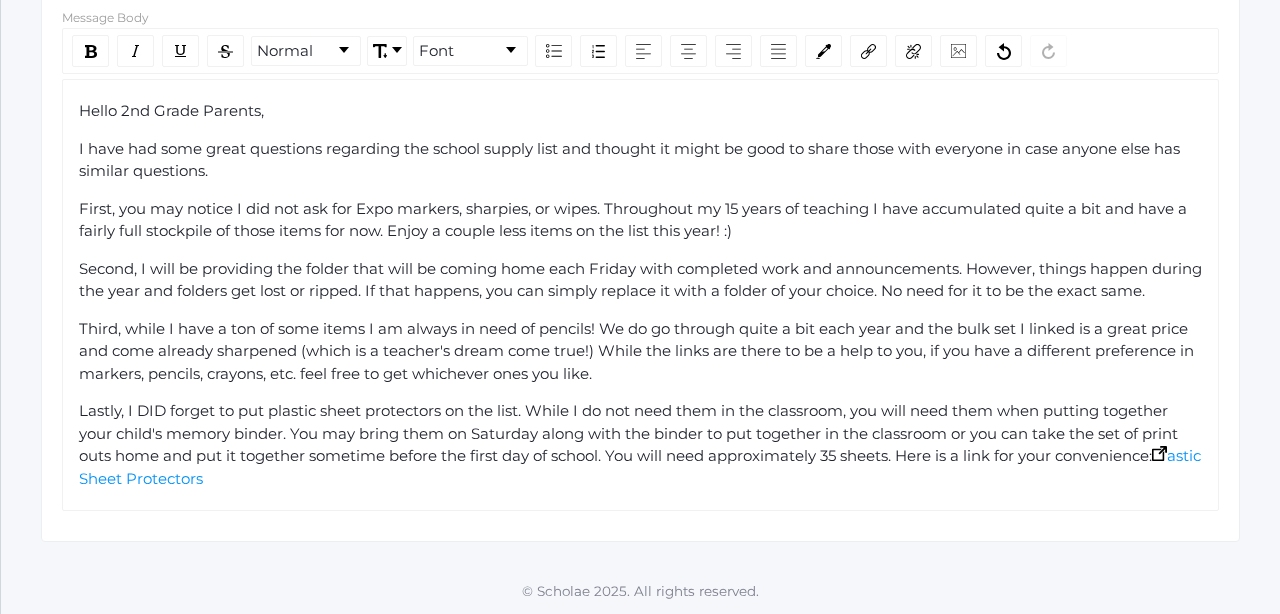 click 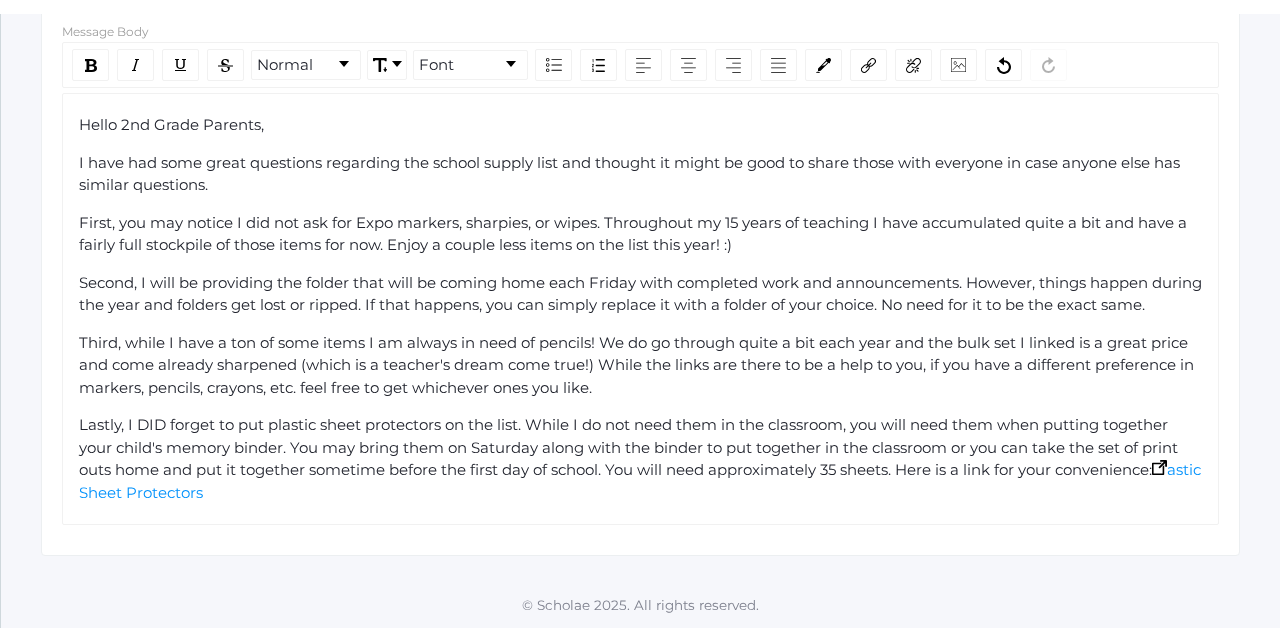 scroll, scrollTop: 526, scrollLeft: 0, axis: vertical 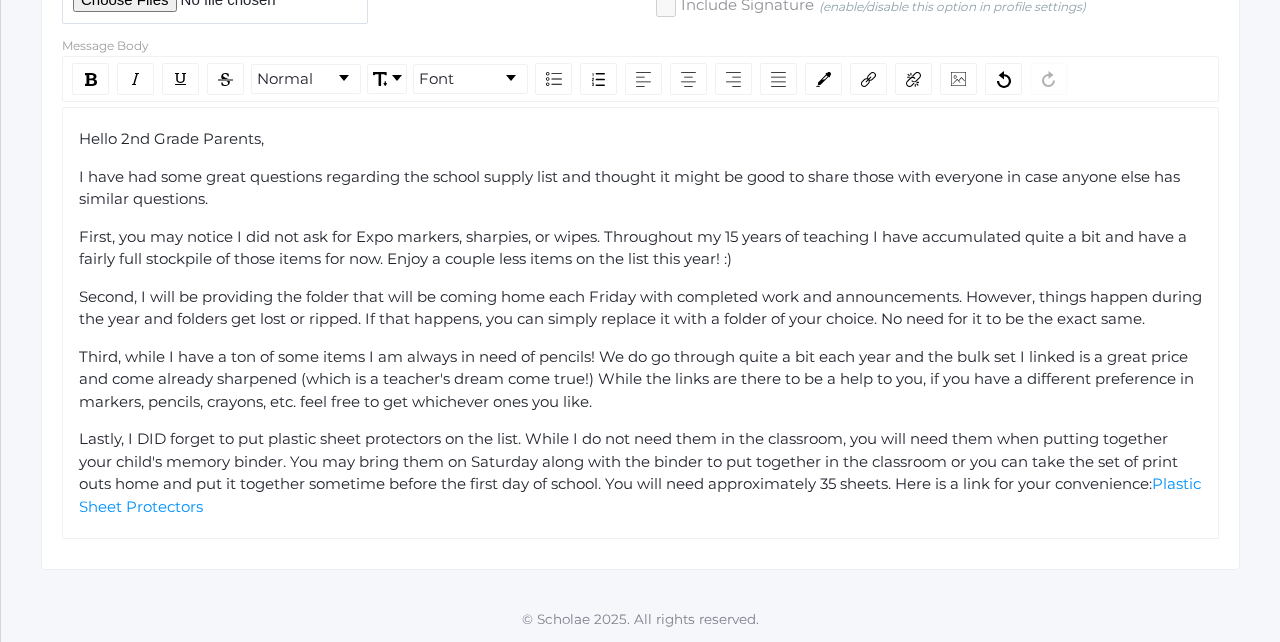 click on "Hello 2nd Grade Parents, I have had some great questions regarding the school supply list and thought it might be good to share those with everyone in case anyone else has similar questions.  First, you may notice I did not ask for Expo markers, sharpies, or wipes. Throughout my 15 years of teaching I have accumulated quite a bit and have a fairly full stockpile of those items for now. Enjoy a couple less items on the list this year! :) Second, I will be providing the folder that will be coming home each Friday with completed work and announcements. However, things happen during the year and folders get lost or ripped. If that happens, you can simply replace it with a folder of your choice. No need for it to be the exact same.  Plastic Sheet Protectors" 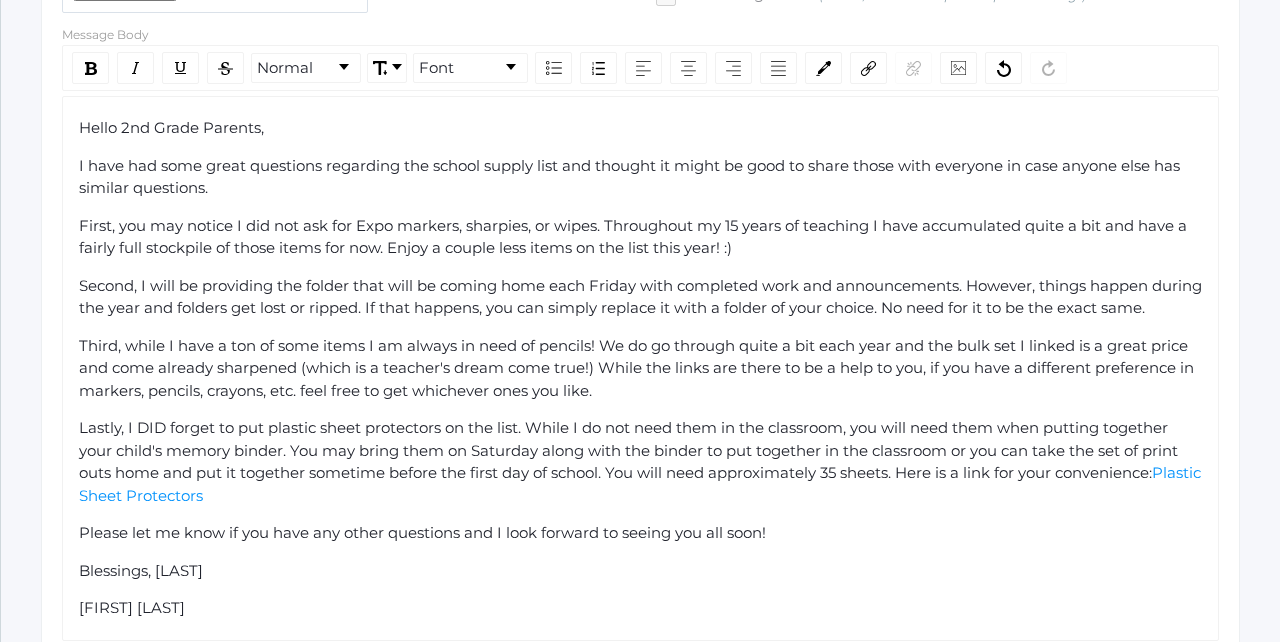 click on "Third, while I have a ton of some items I am always in need of pencils! We do go through quite a bit each year and the bulk set I linked is a great price and come already sharpened (which is a teacher's dream come true!) While the links are there to be a help to you, if you have a different preference in markers, pencils, crayons, etc. feel free to get whichever ones you like." 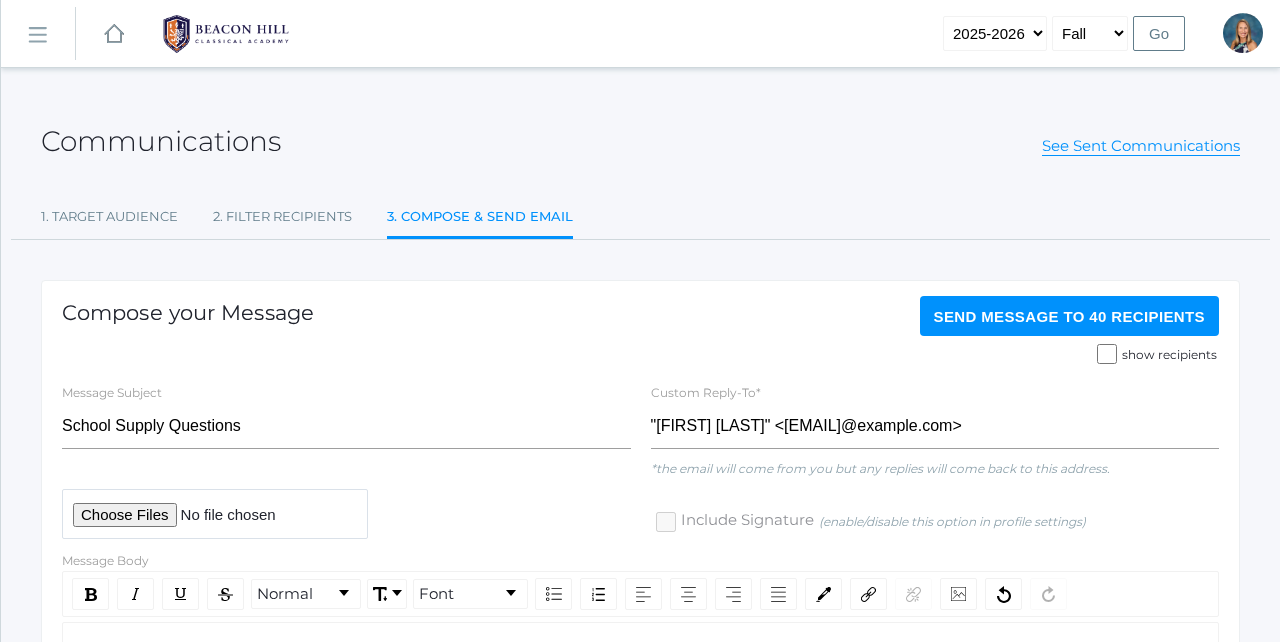 scroll, scrollTop: 0, scrollLeft: 0, axis: both 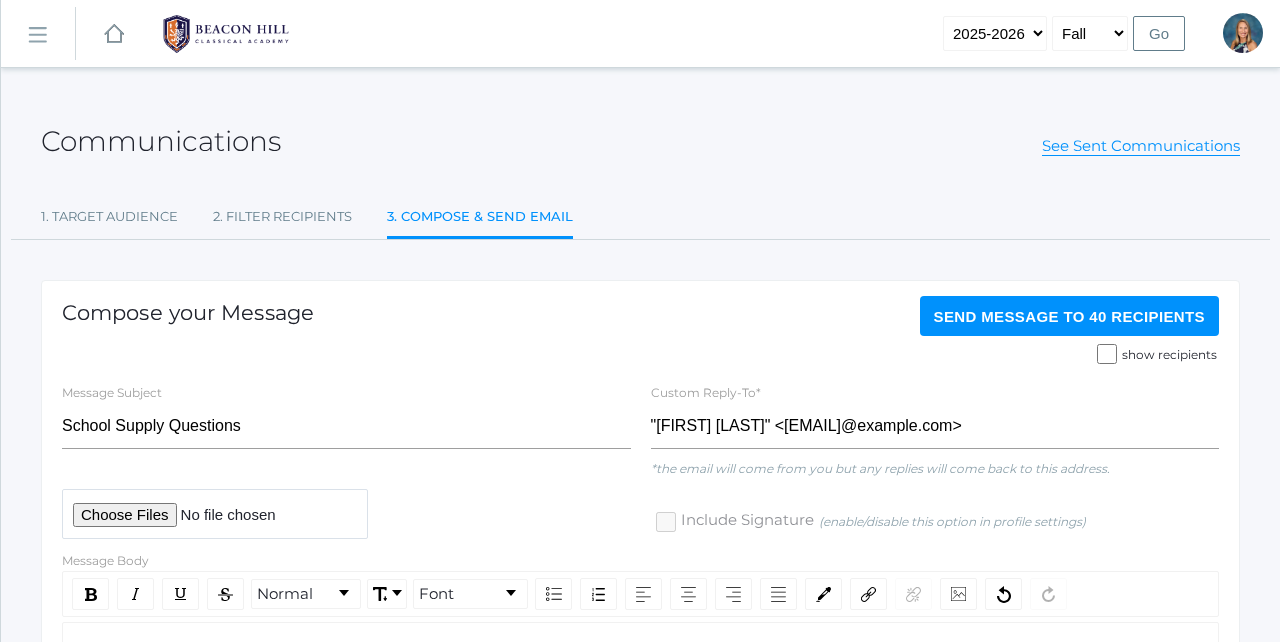 click on "Send Message   to 40 recipients" 